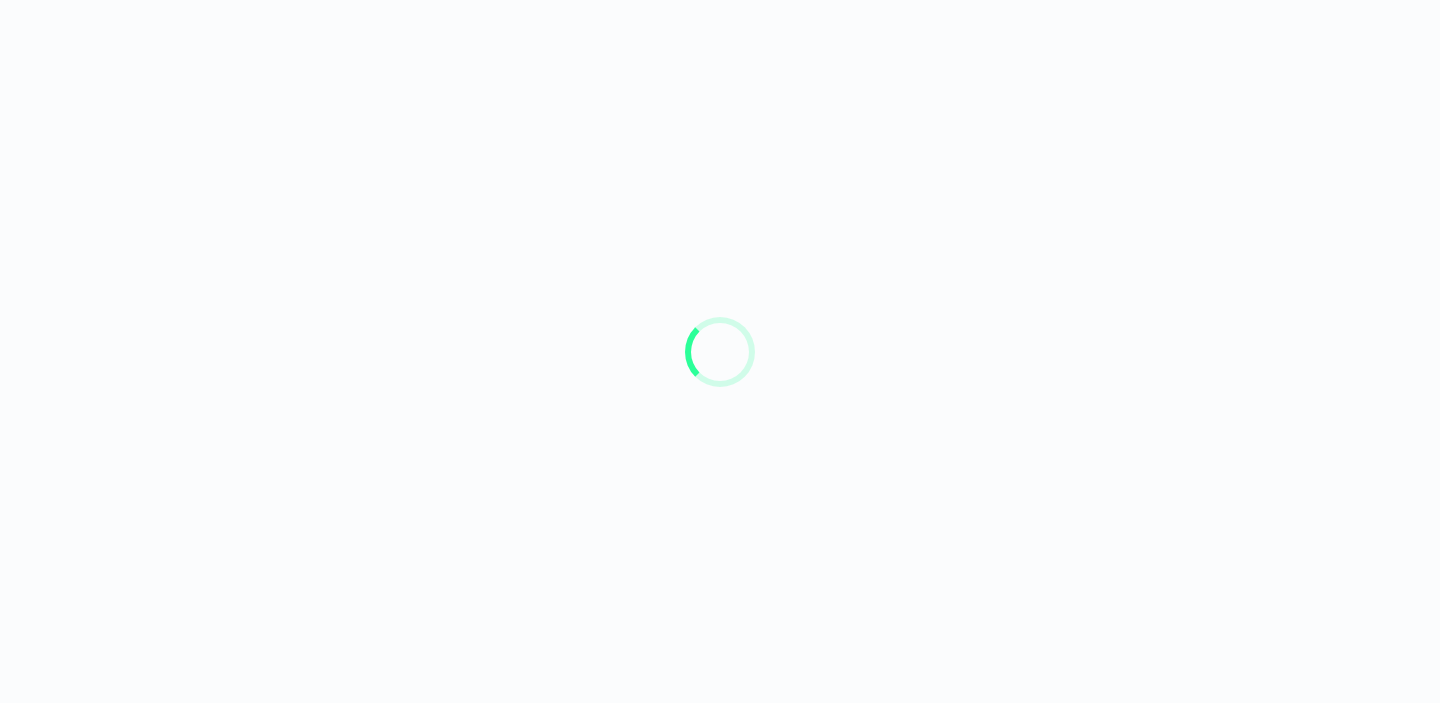 scroll, scrollTop: 0, scrollLeft: 0, axis: both 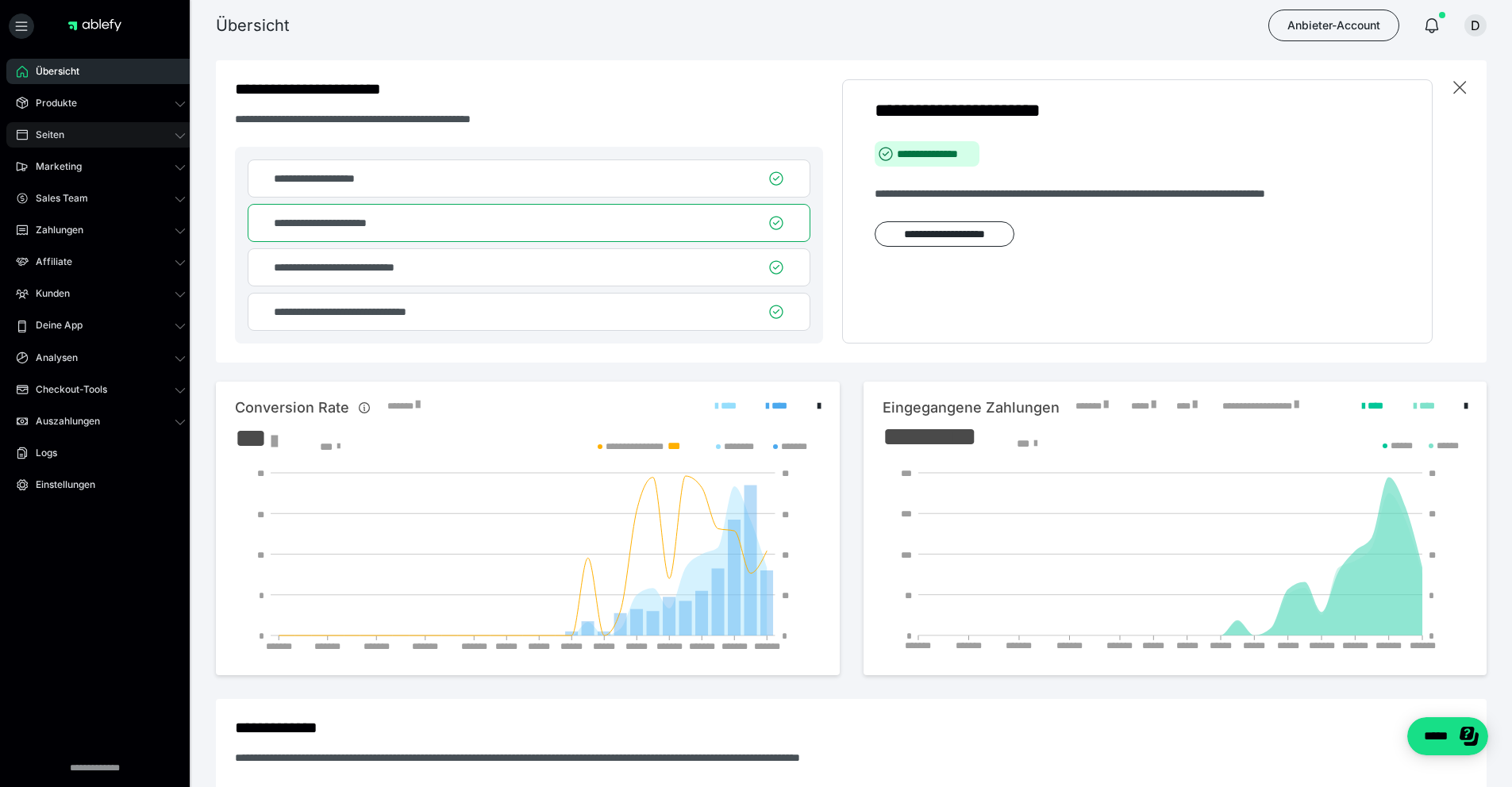 click on "Seiten" at bounding box center [101, 135] 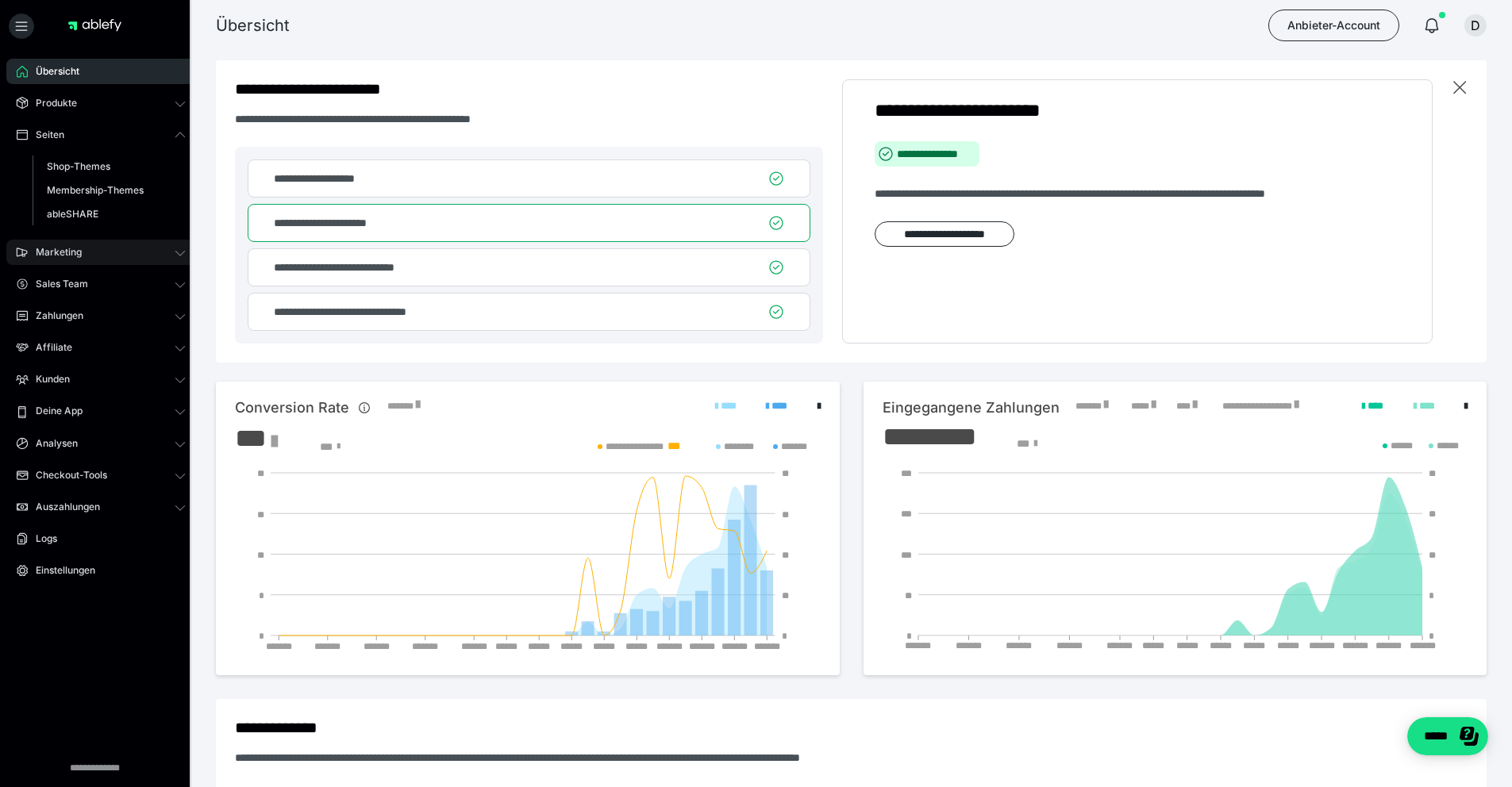click on "Marketing" at bounding box center (101, 252) 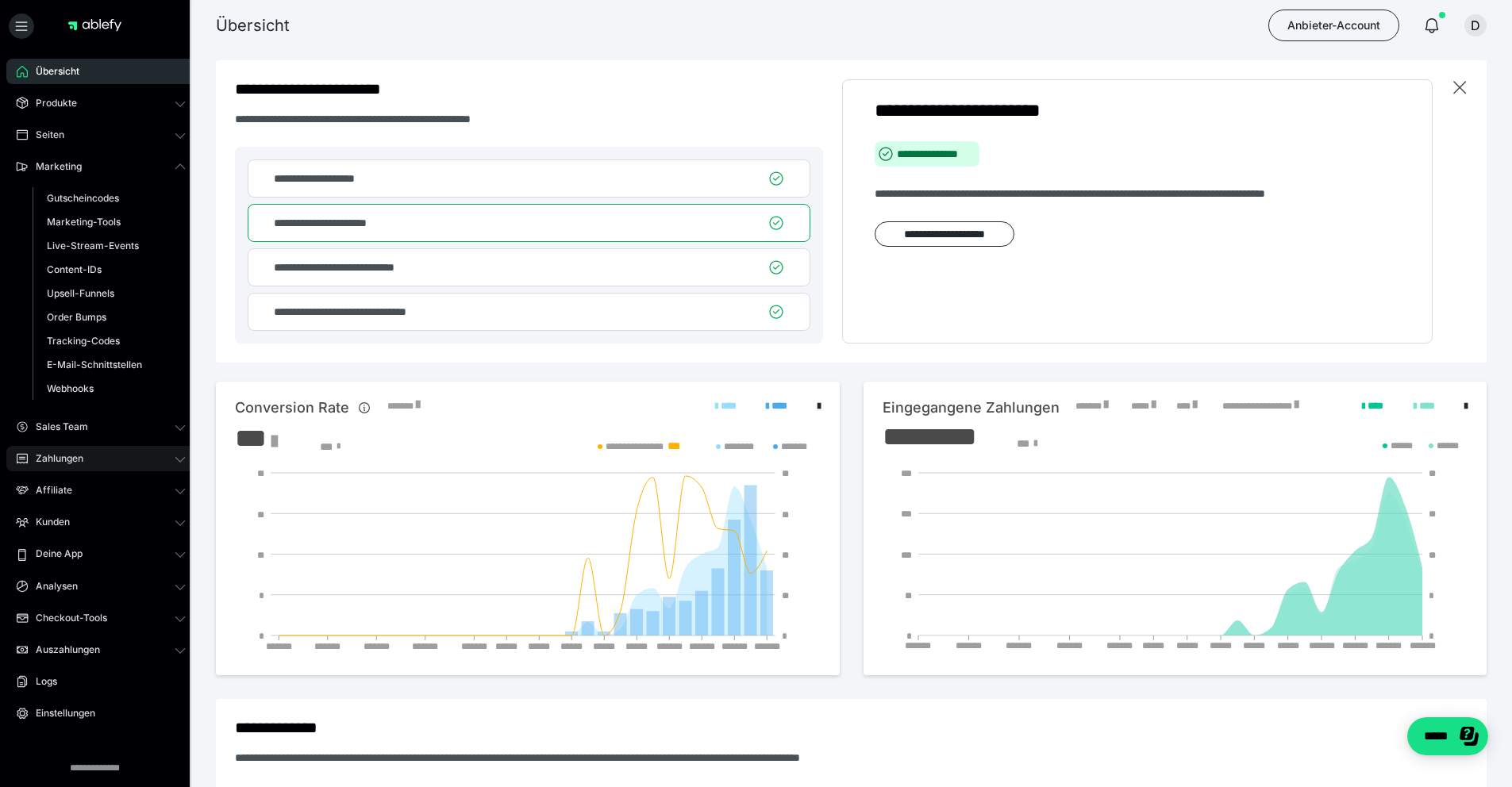 click on "Zahlungen" at bounding box center [101, 459] 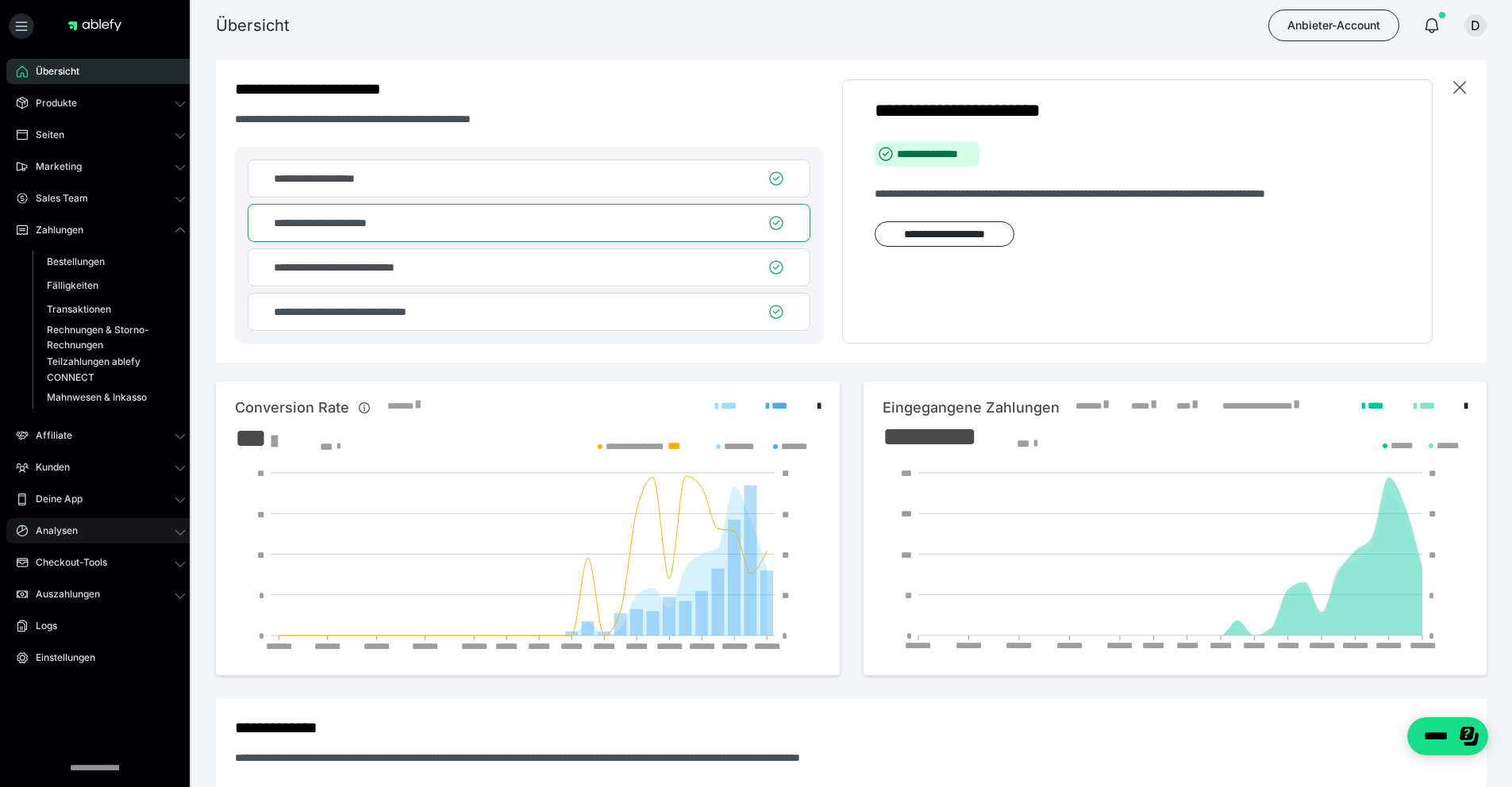 click on "Analysen" at bounding box center (101, 531) 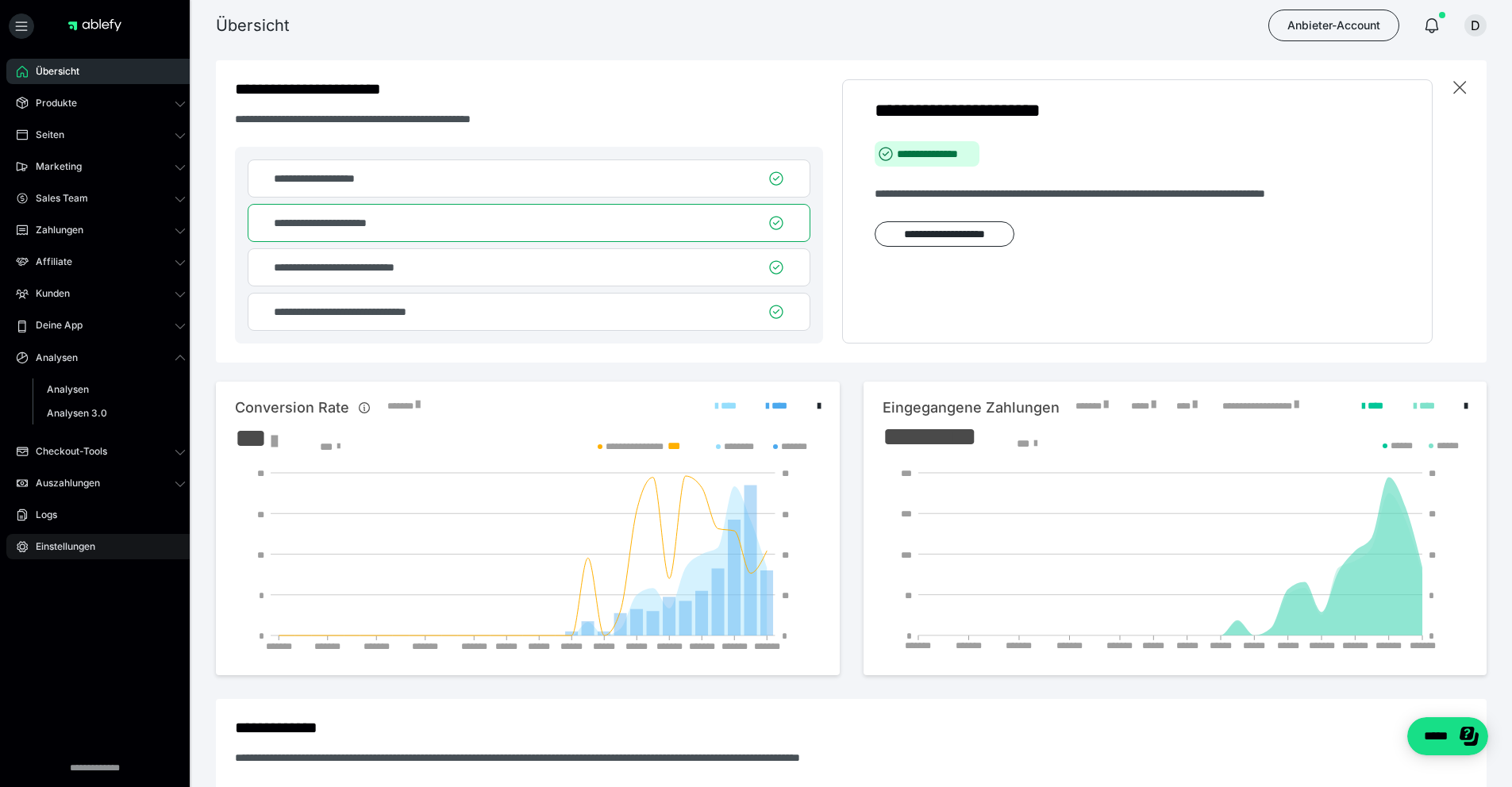 click on "Einstellungen" at bounding box center (101, 547) 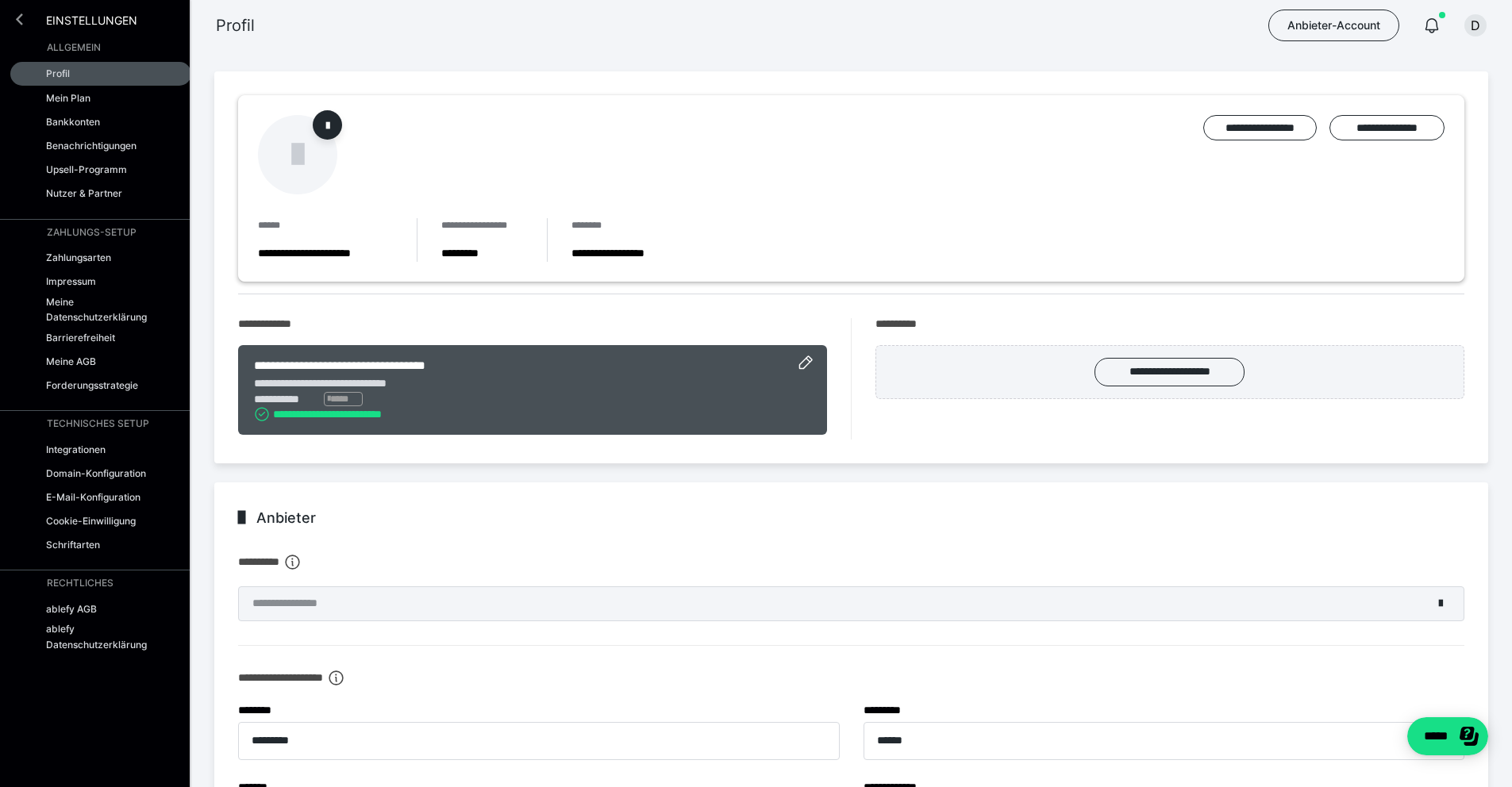 click at bounding box center [19, 19] 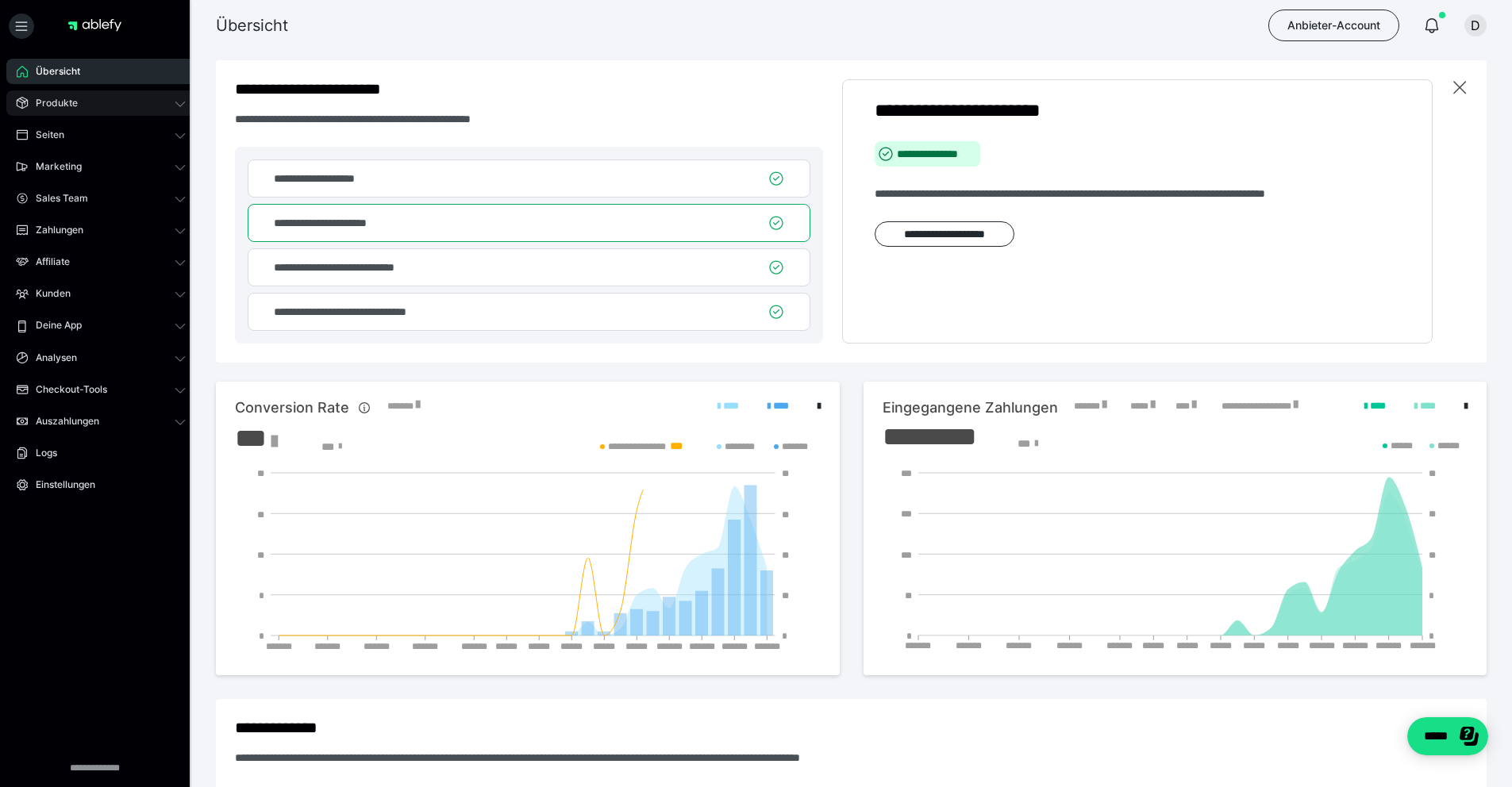 click on "Produkte" at bounding box center (101, 103) 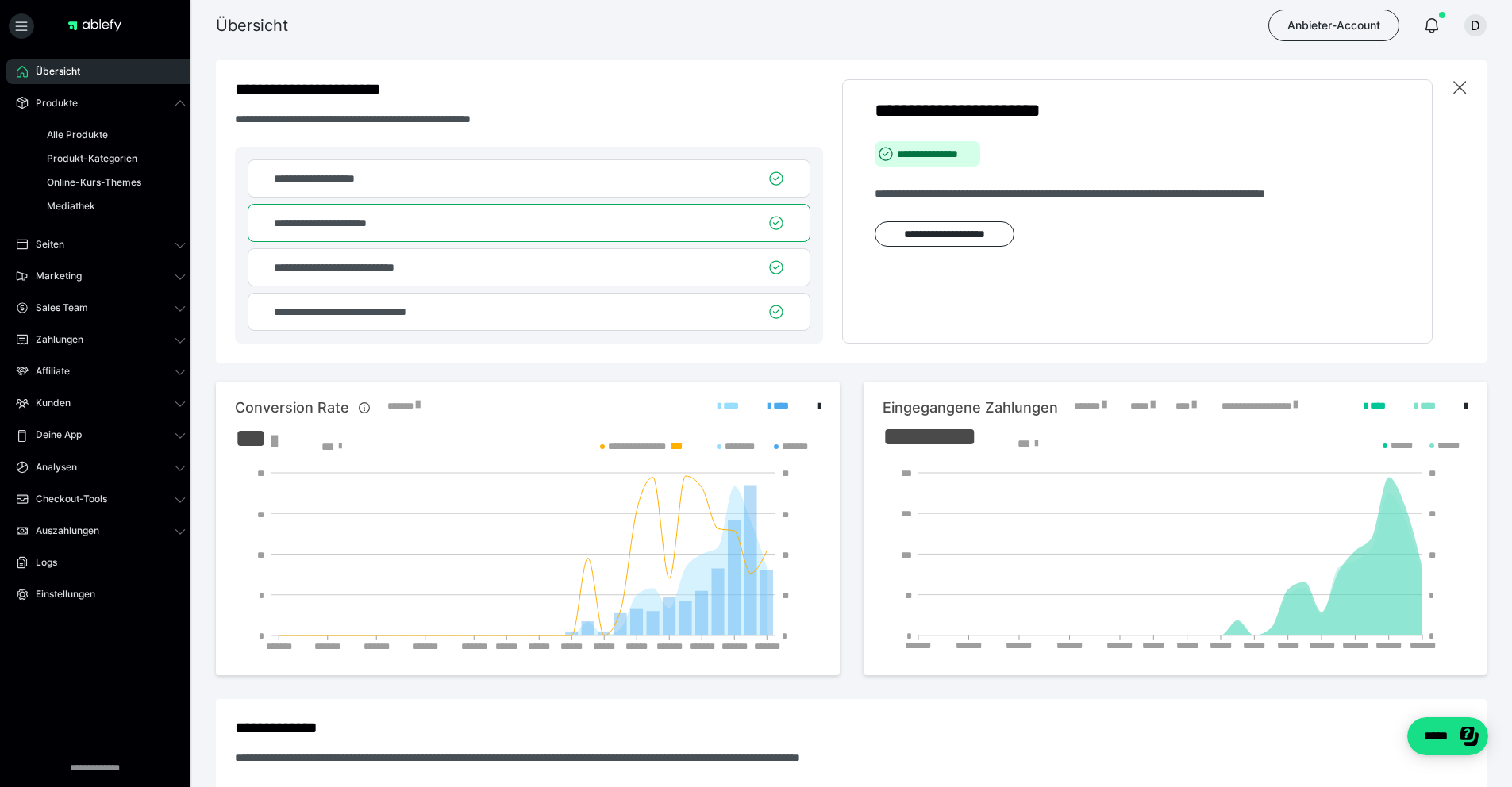 click on "Alle Produkte" at bounding box center (109, 135) 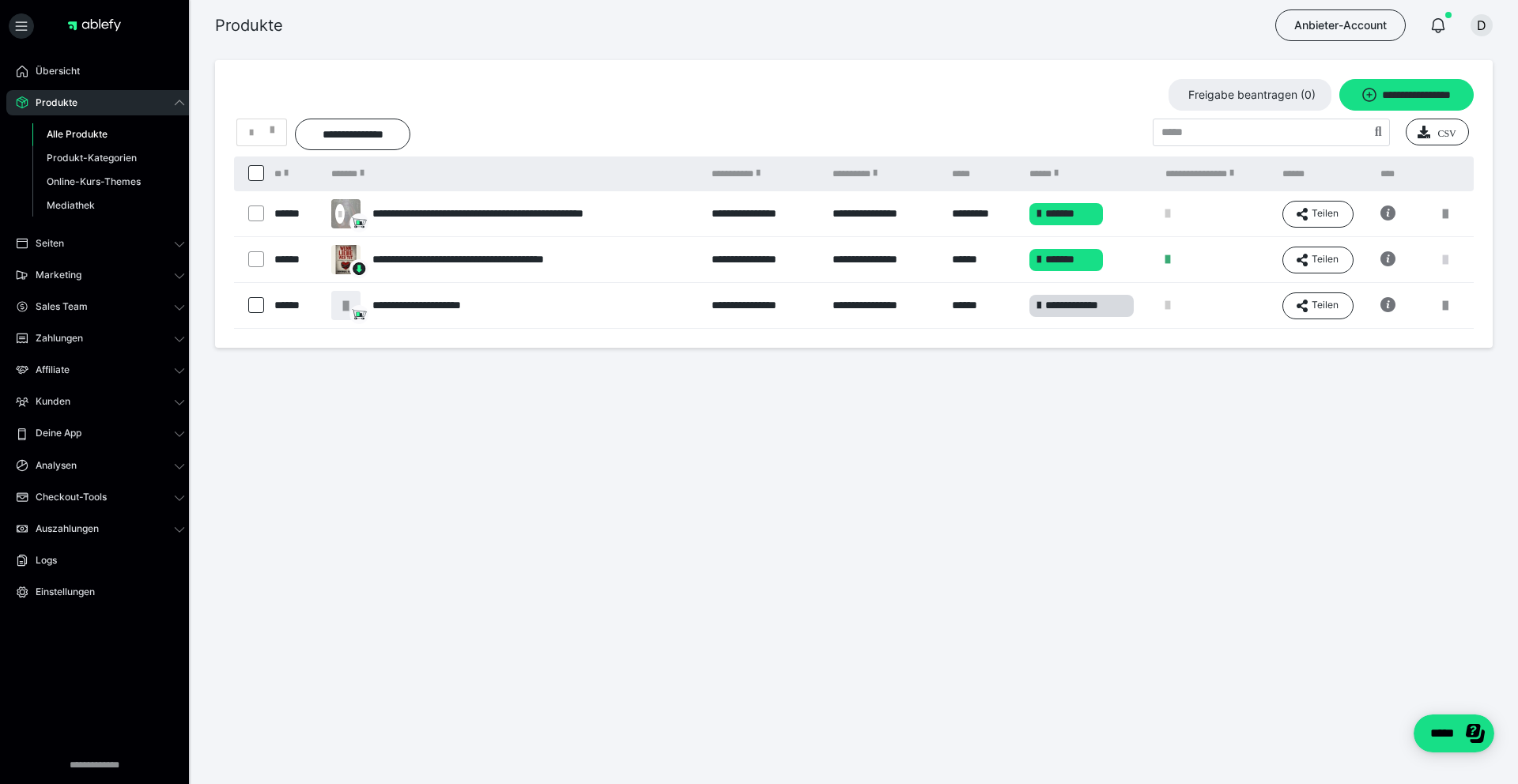 click at bounding box center (1445, 260) 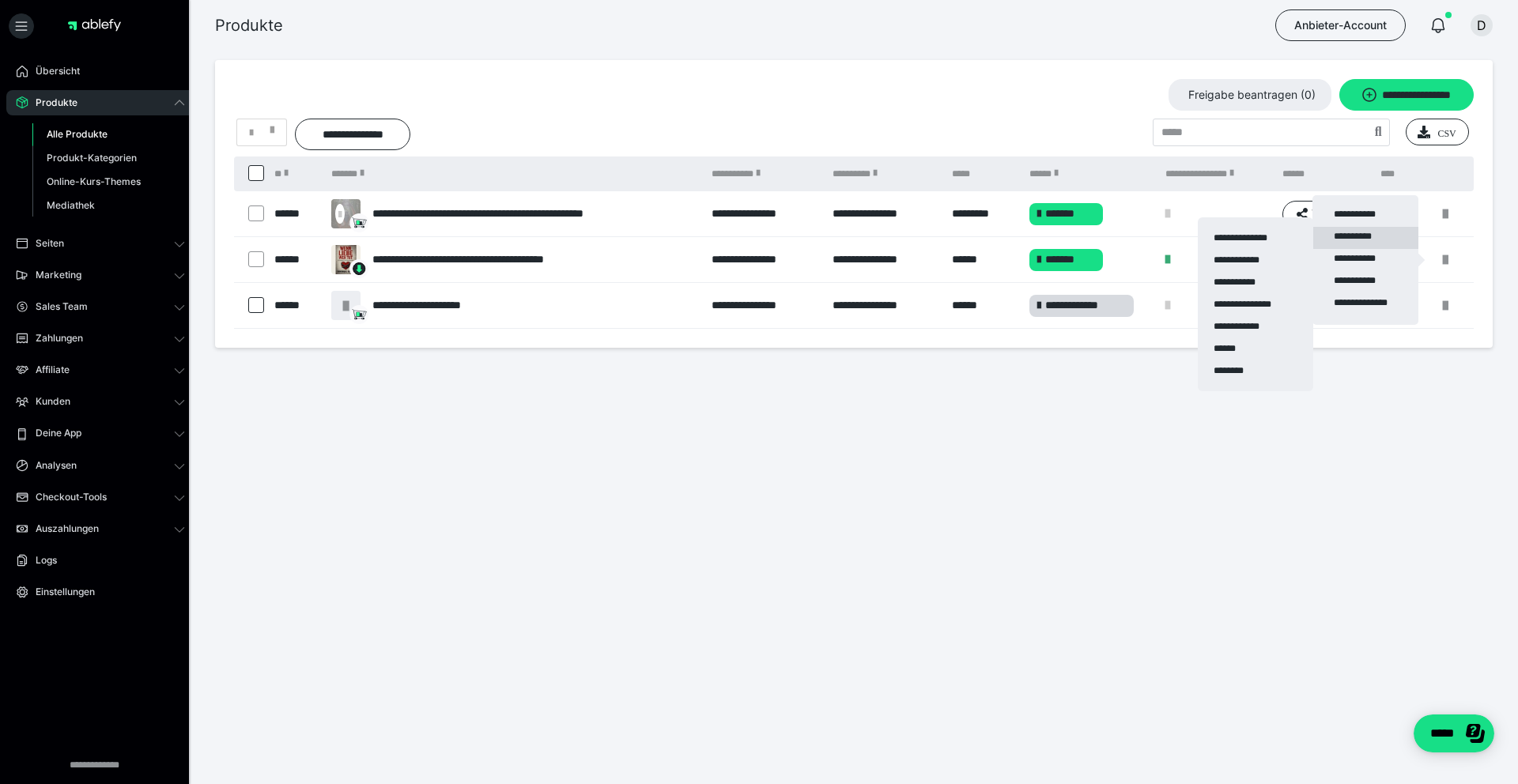 click on "**********" at bounding box center [1365, 238] 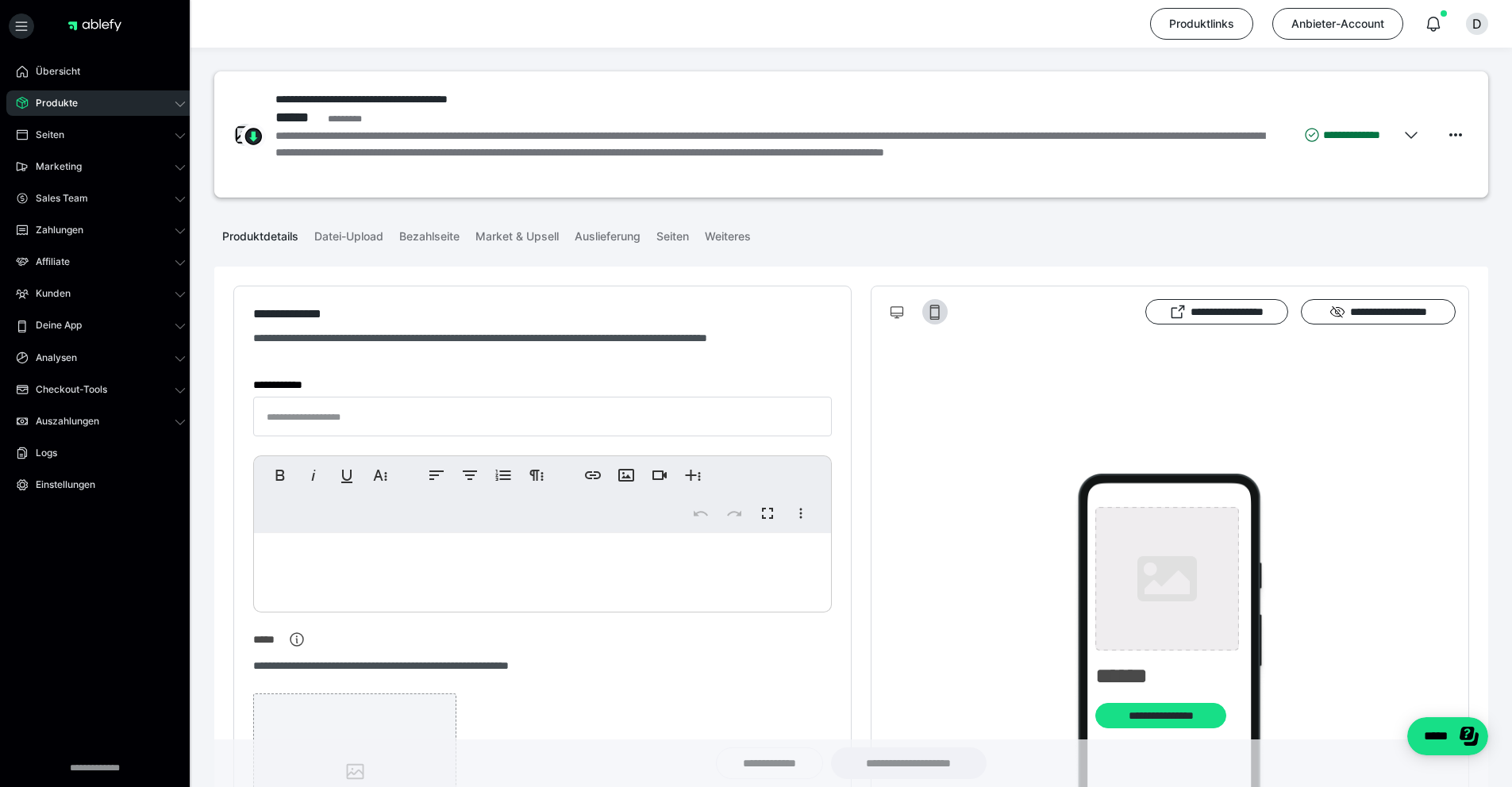 type on "**********" 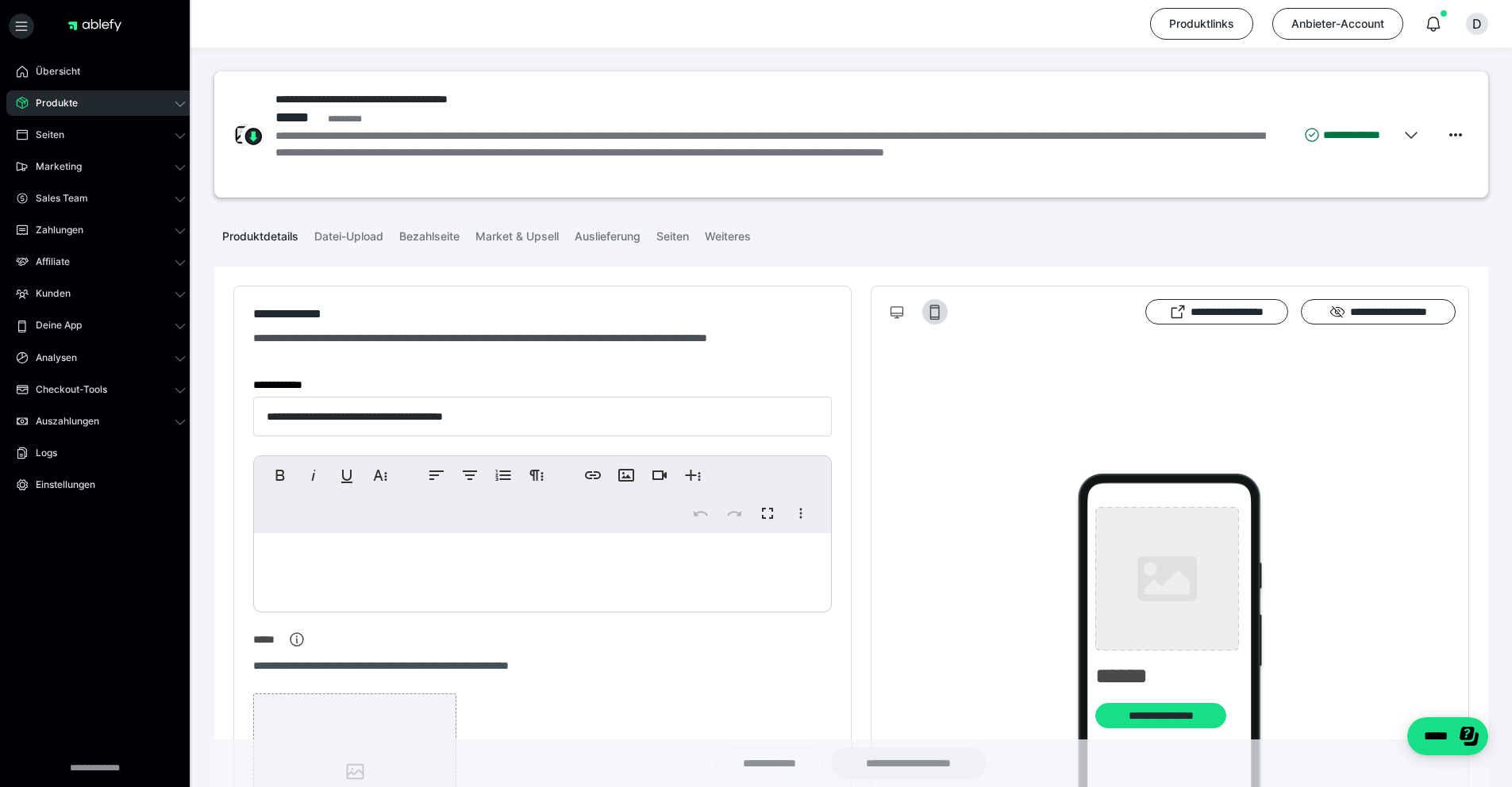 type on "**********" 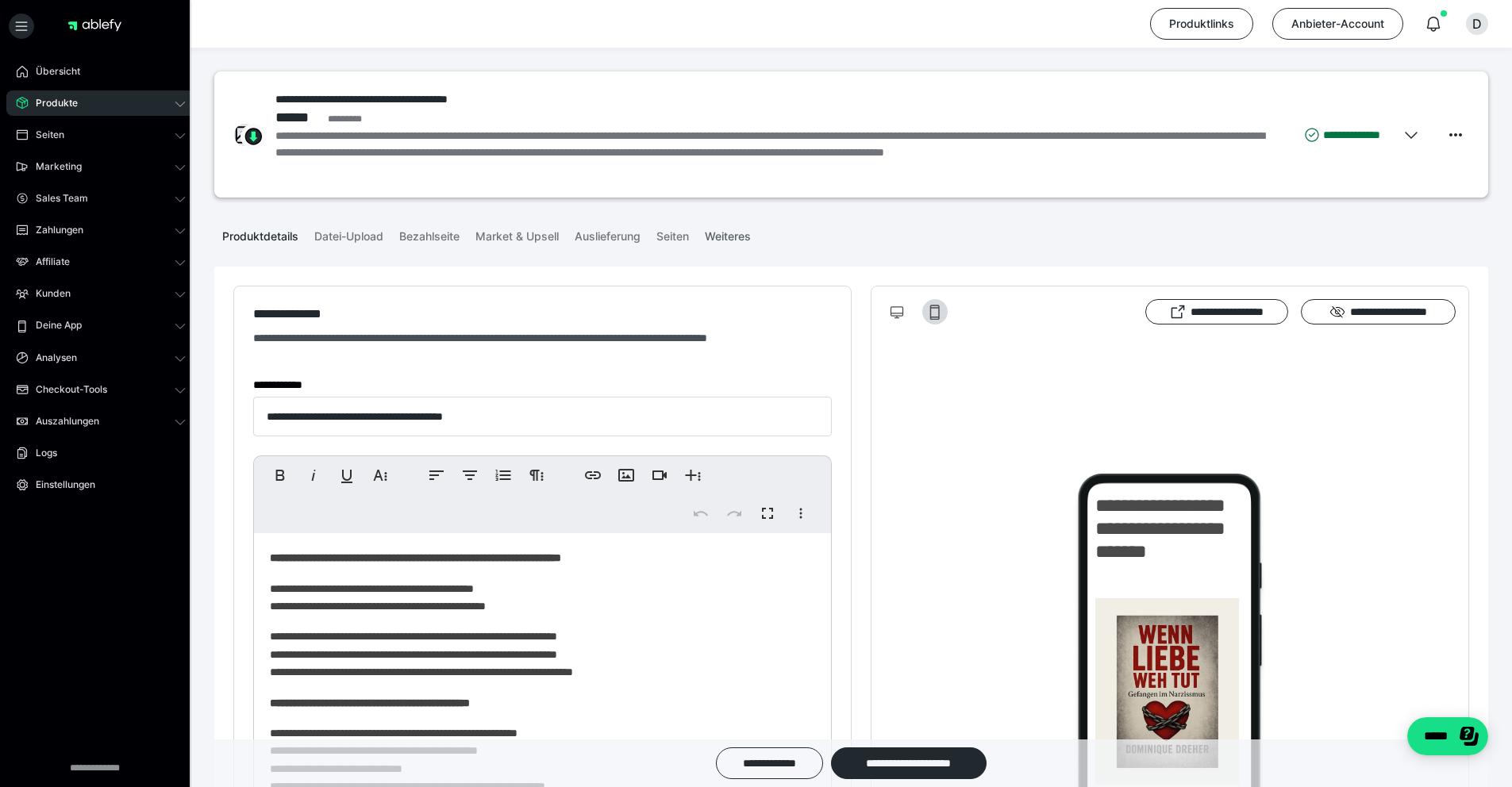 click on "Weiteres" at bounding box center (728, 233) 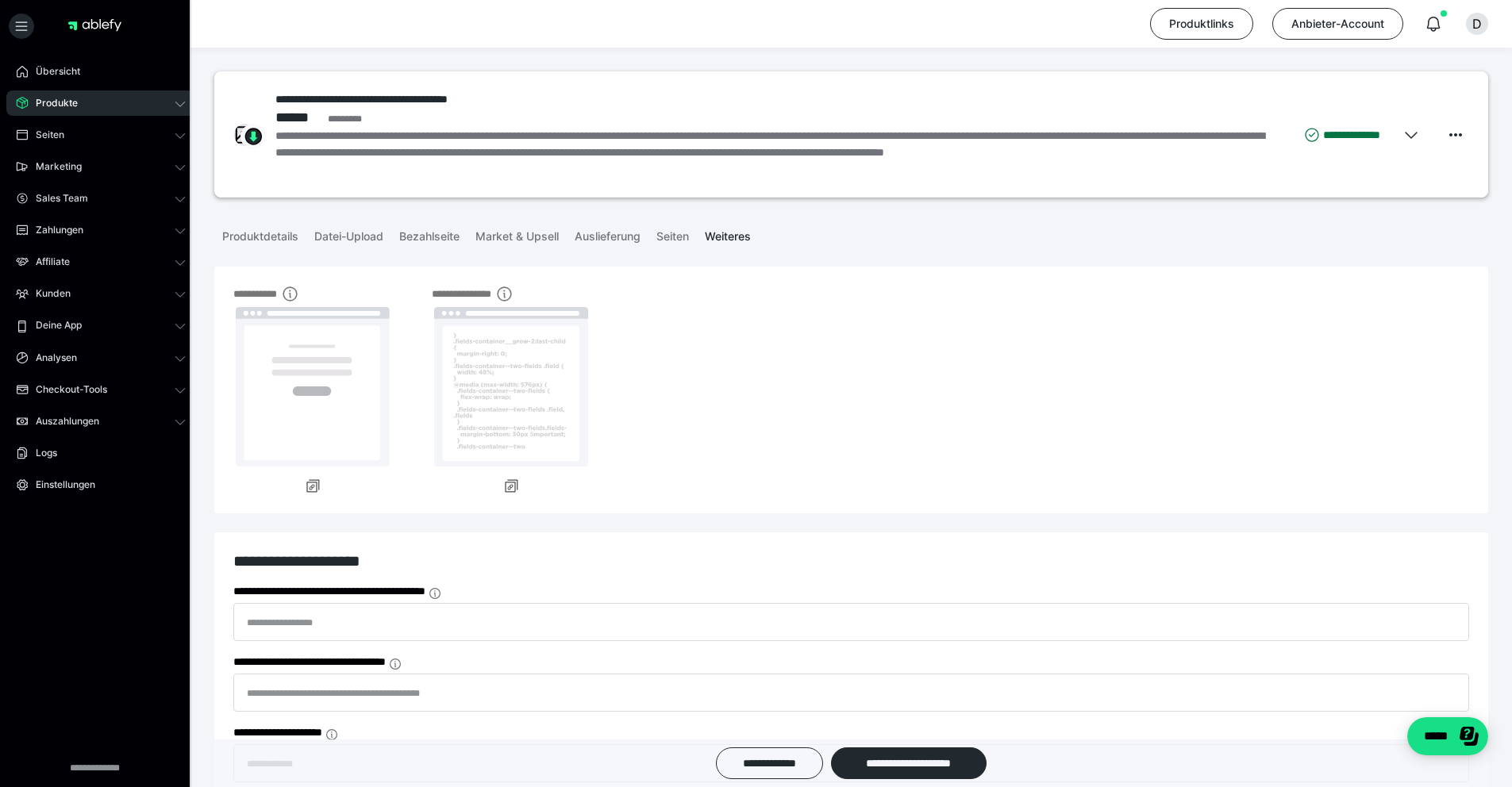 click on "Weiteres" at bounding box center [728, 233] 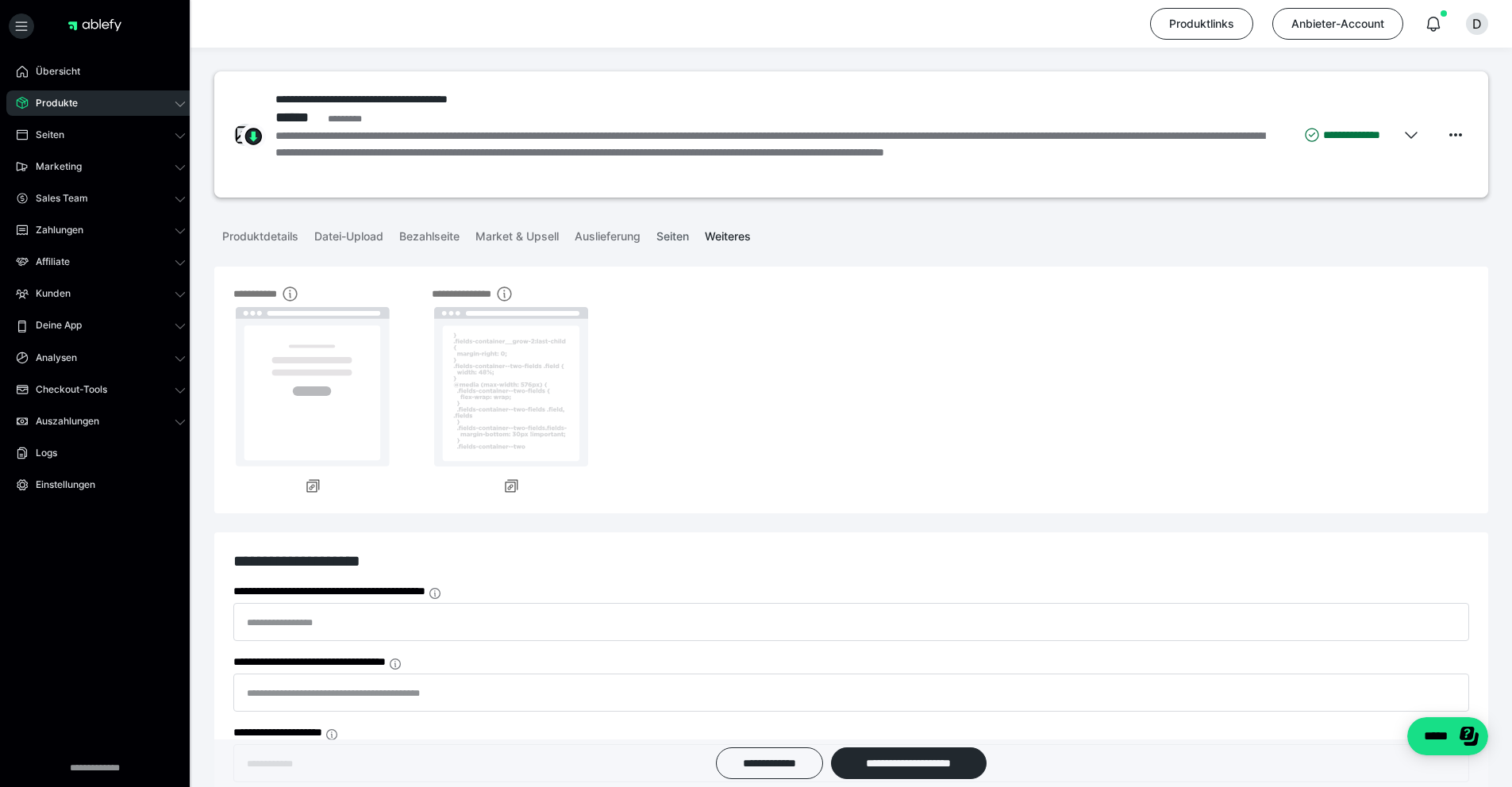 click on "Seiten" at bounding box center (672, 233) 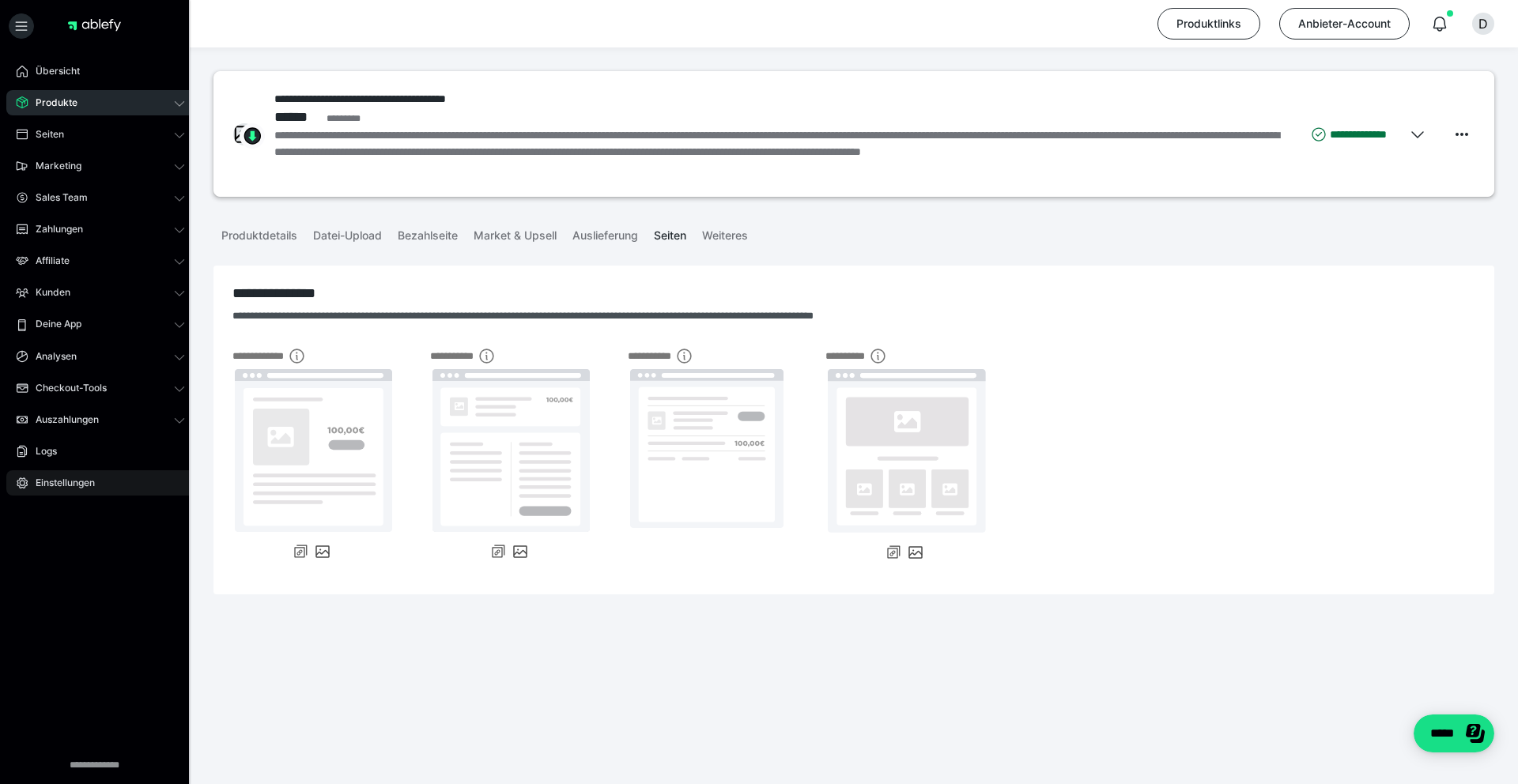 click on "Einstellungen" at bounding box center (59, 483) 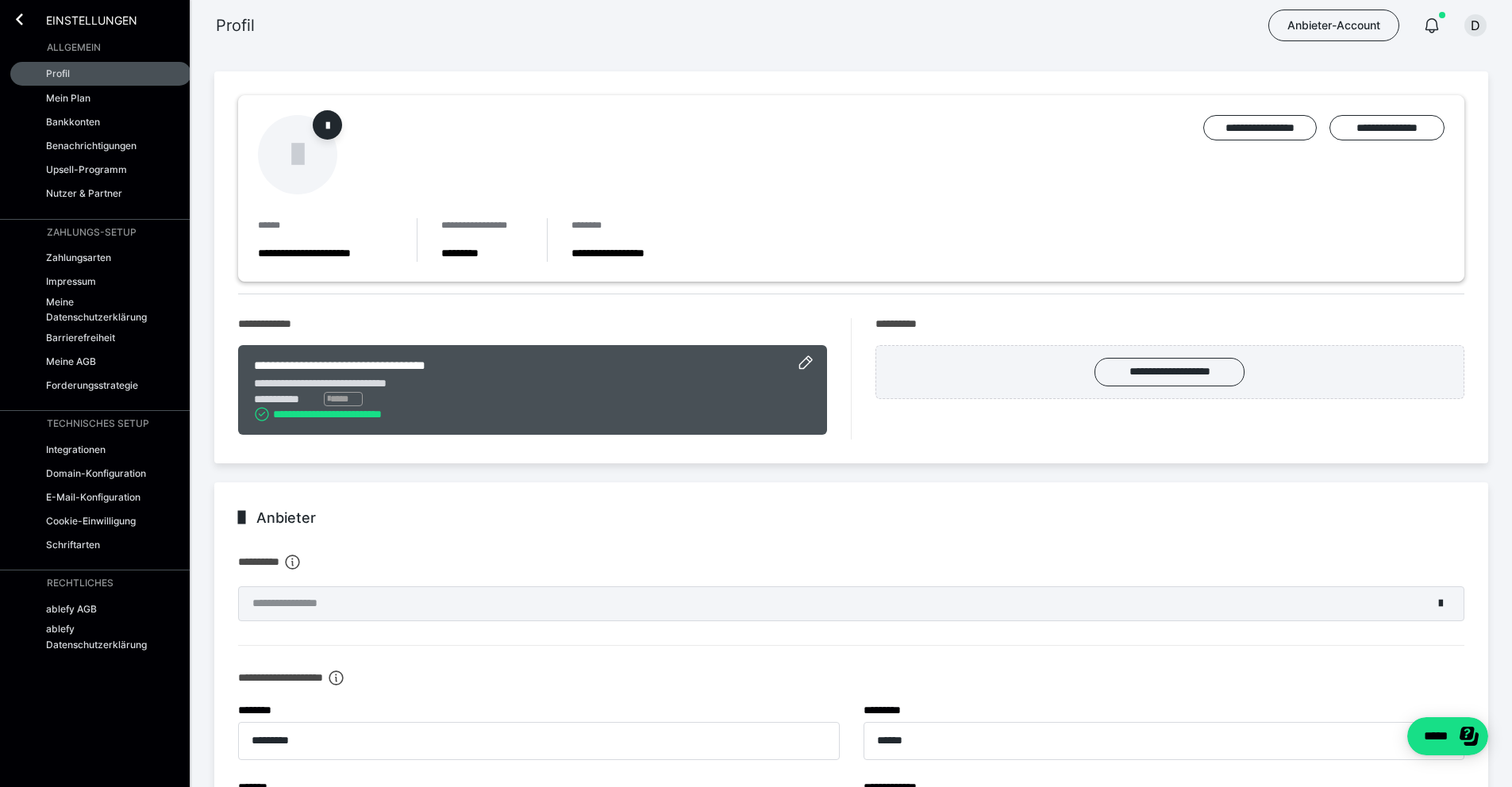 click on "Einstellungen" at bounding box center (101, 17) 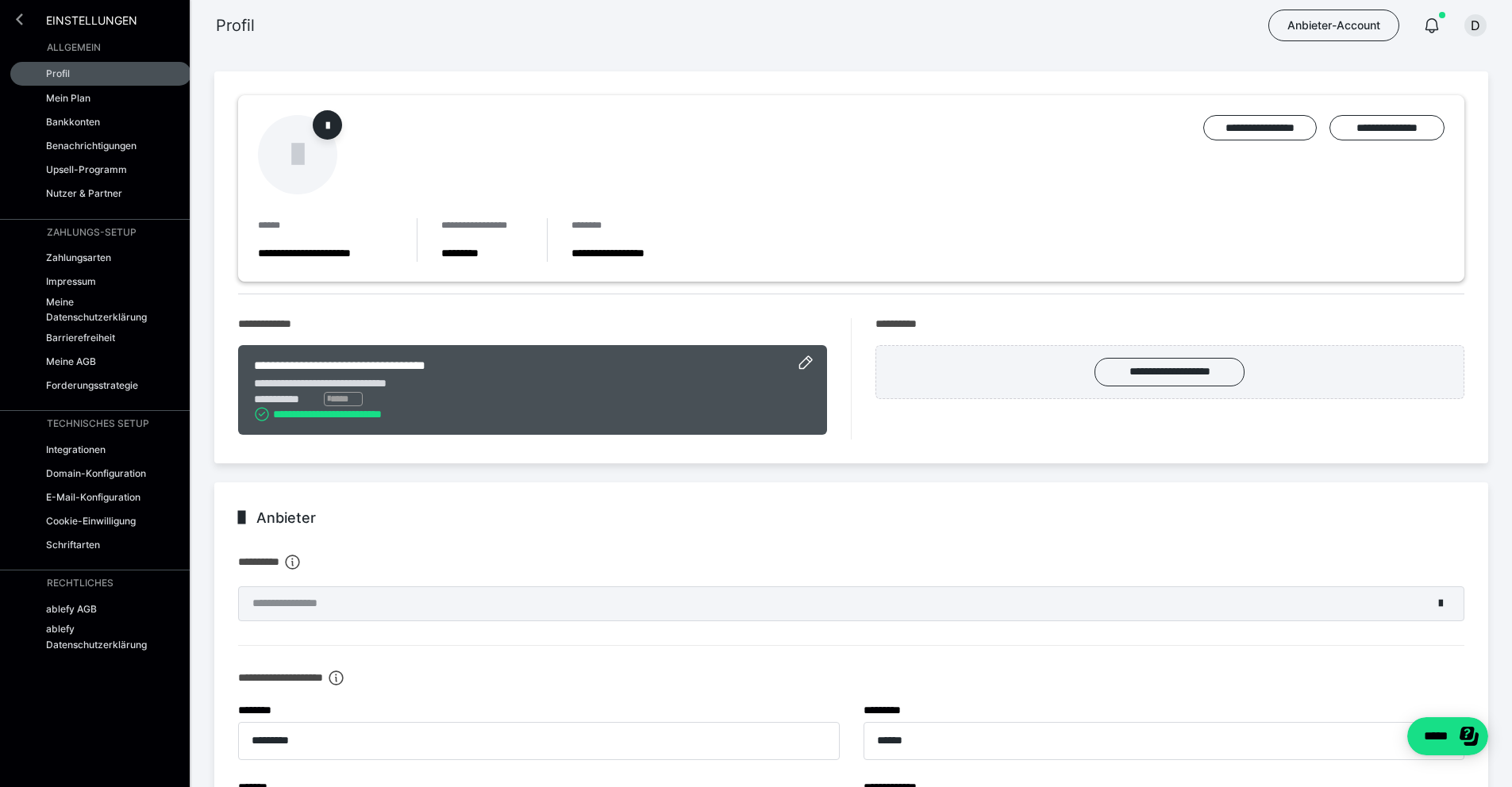 click at bounding box center (19, 19) 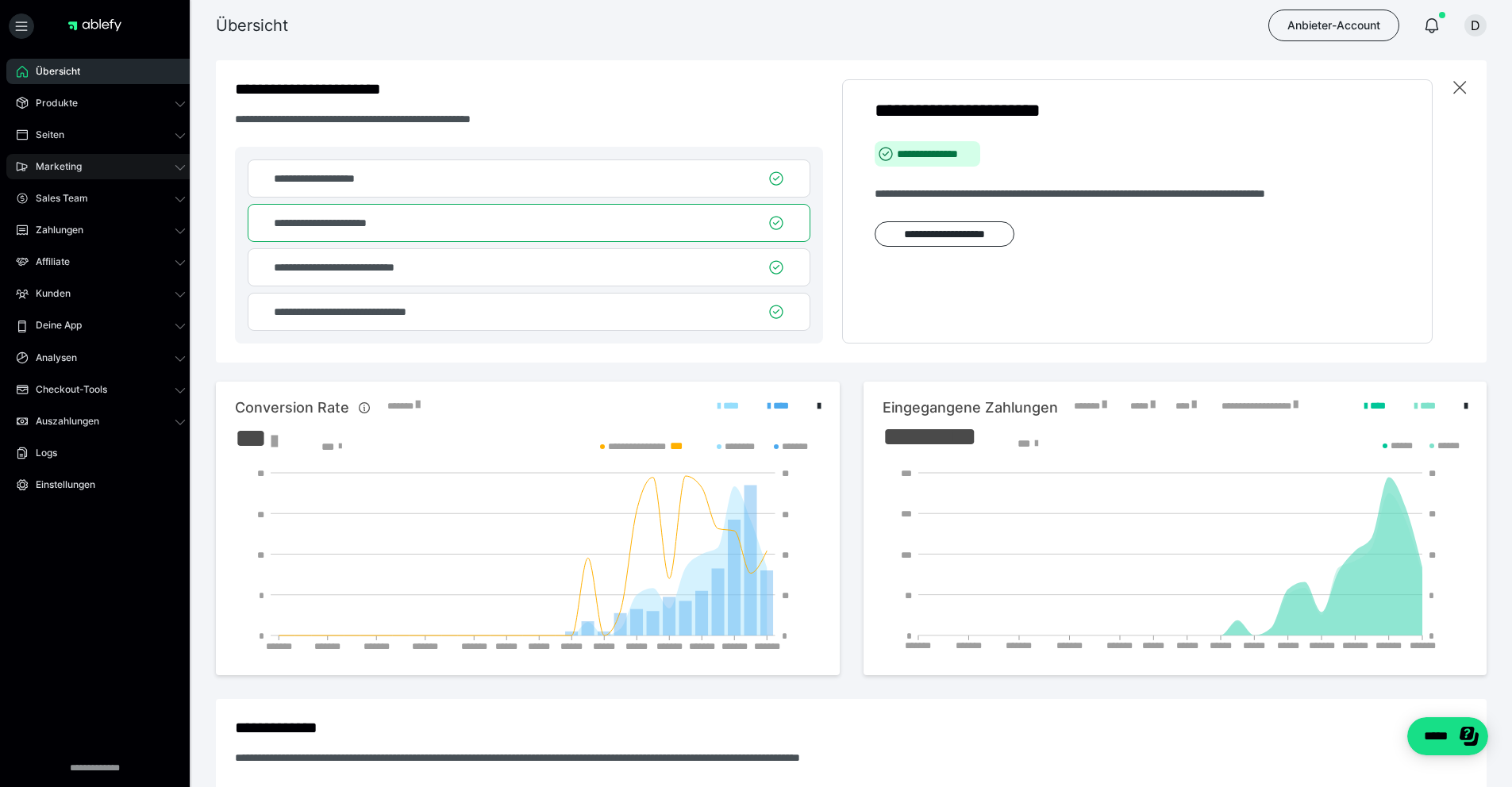 click on "Marketing" at bounding box center [101, 167] 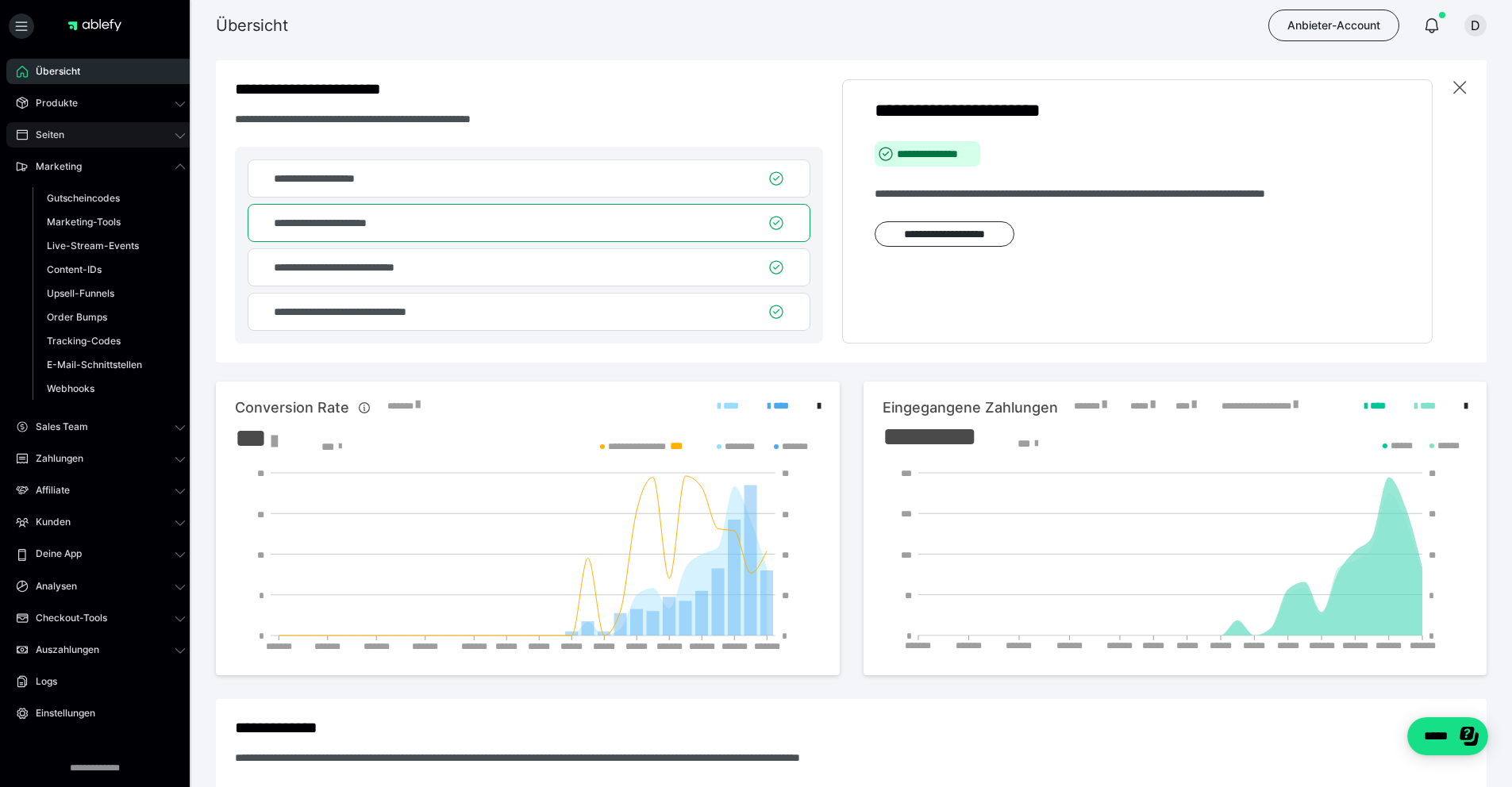 click on "Seiten" at bounding box center [101, 135] 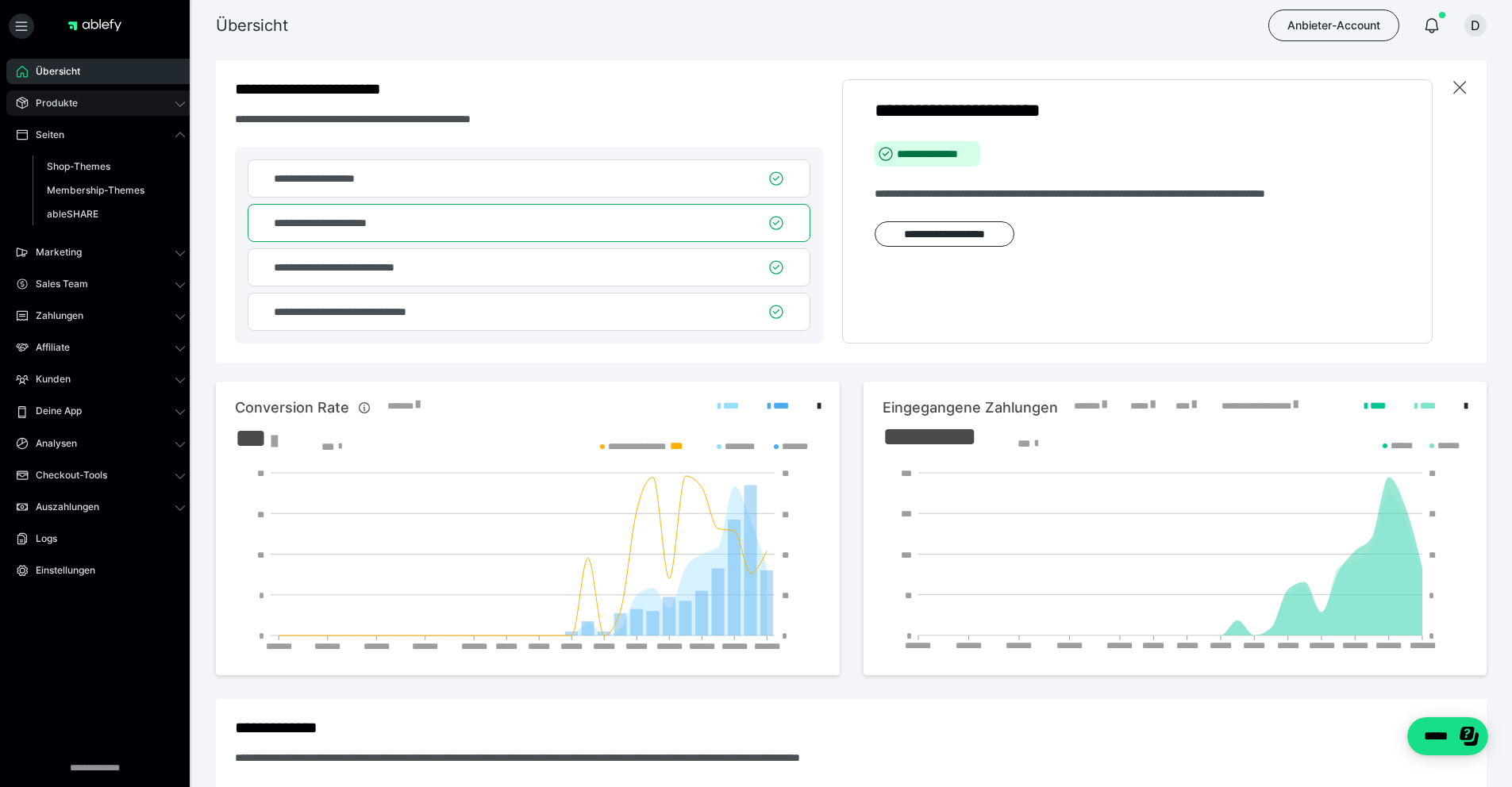 click on "Produkte" at bounding box center [101, 103] 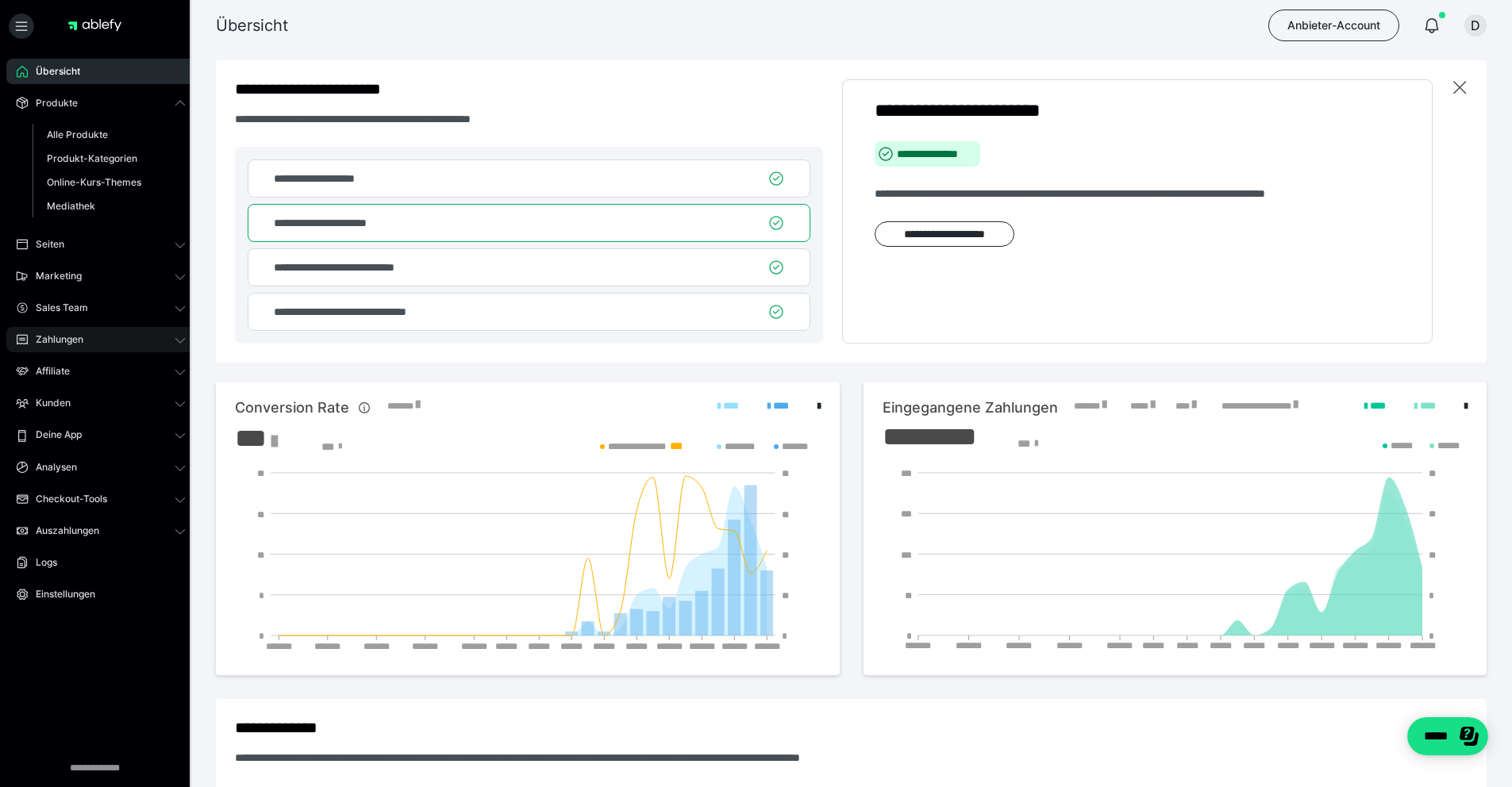 click on "Zahlungen" at bounding box center (101, 340) 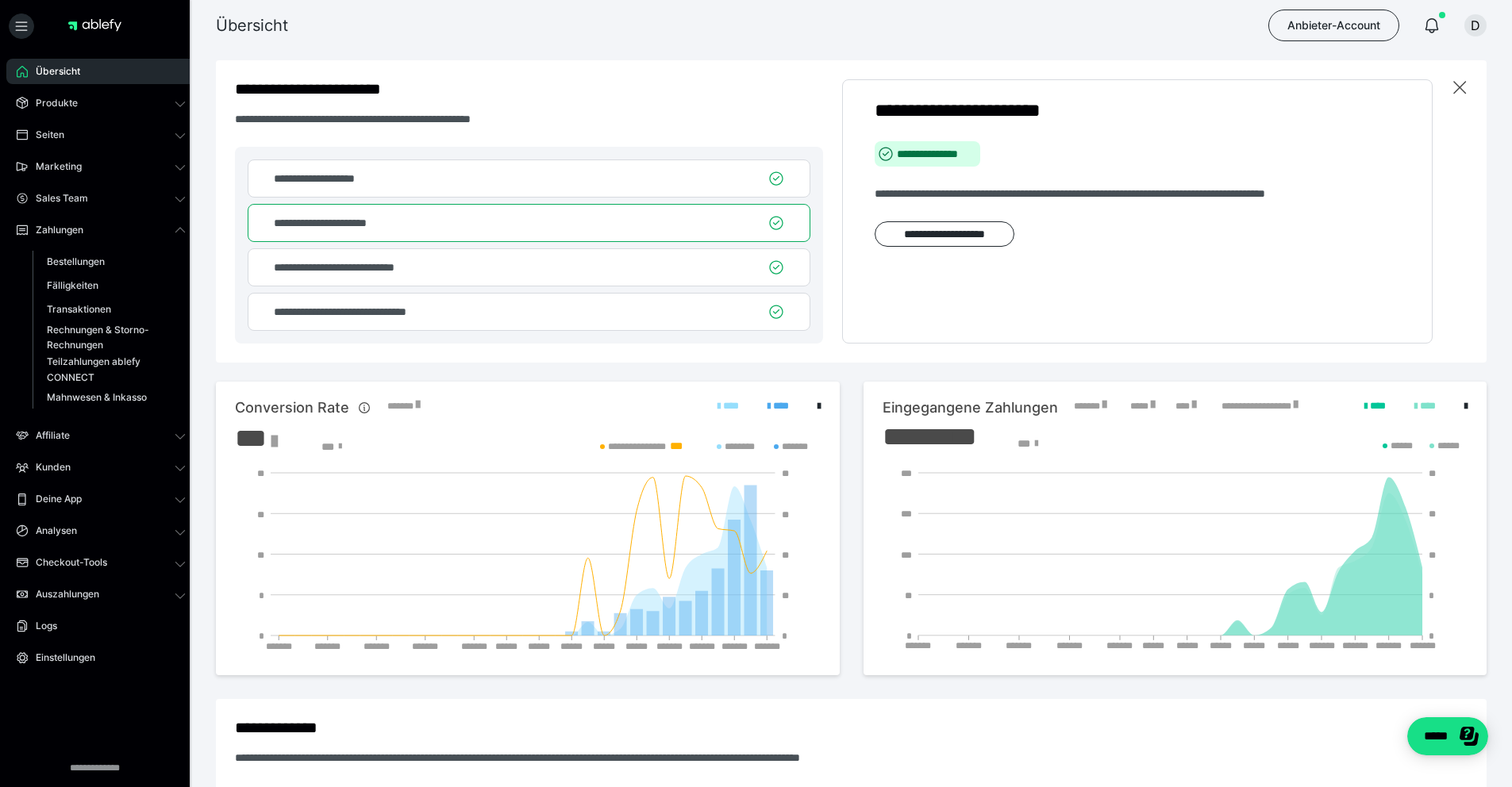 click on "Übersicht Produkte Alle Produkte Produkt-Kategorien Online-Kurs-Themes Mediathek Seiten Shop-Themes Membership-Themes ableSHARE Marketing Gutscheincodes Marketing-Tools Live-Stream-Events Content-IDs Upsell-Funnels Order Bumps Tracking-Codes E-Mail-Schnittstellen Webhooks Sales Team Sales Team Zahlungen Bestellungen Fälligkeiten Transaktionen Rechnungen & Storno-Rechnungen Teilzahlungen ablefy CONNECT Mahnwesen & Inkasso Affiliate Affiliate-Programme Affiliates Statistiken Landingpages Kunden Kunden Kurs-Zugänge Membership-Zugänge E-Ticket-Bestellungen Awards Lizenzschlüssel Deine App Analysen Analysen Analysen 3.0 Checkout-Tools Bezahlseiten-Templates Zahlungspläne Zusatzkosten Widerrufskonditionen Zusatzfelder Zusatzfeld-Antworten Auszahlungen Auszahlungen Logs Einstellungen" at bounding box center [101, 412] 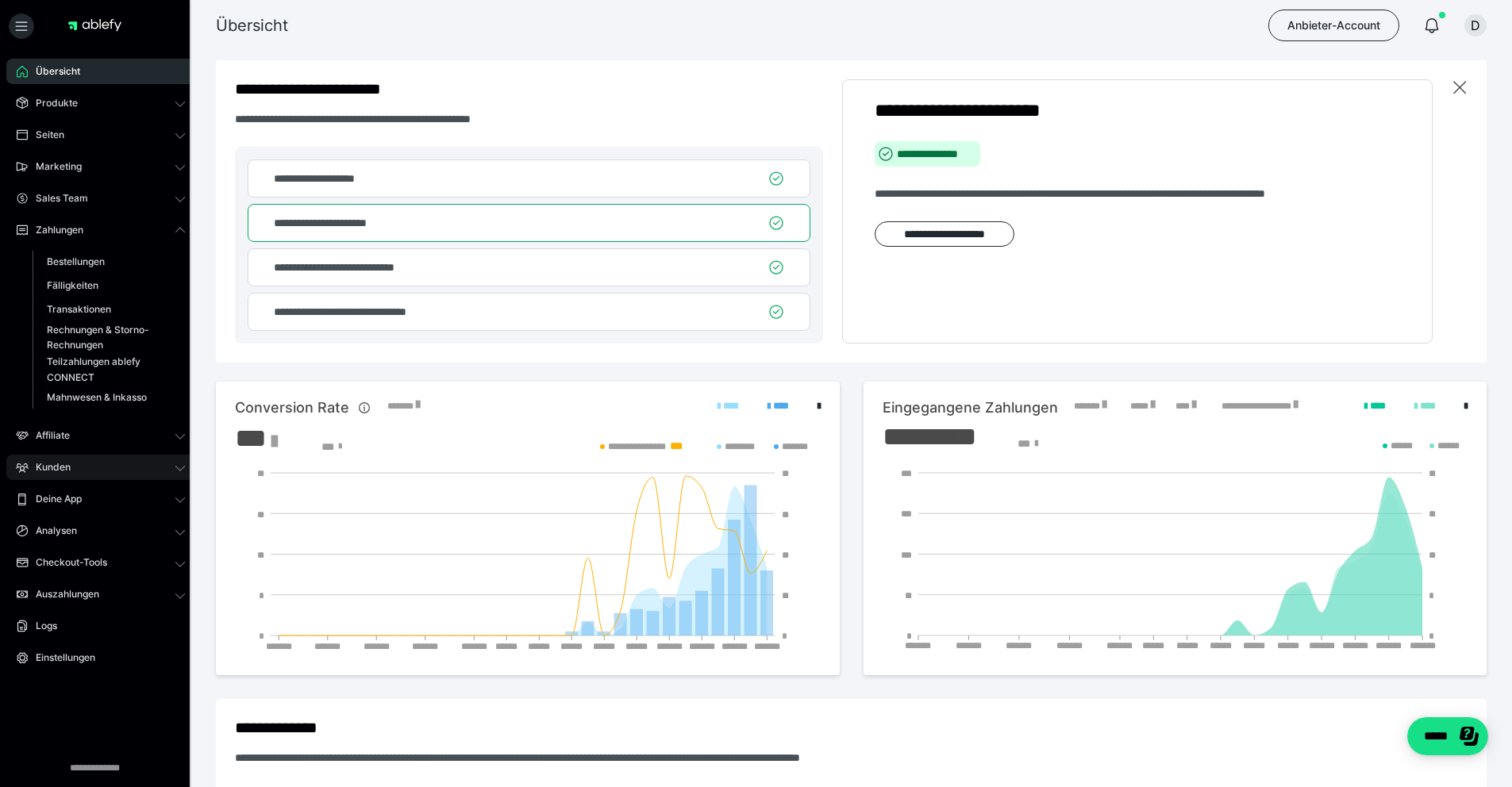 click on "Kunden" at bounding box center [101, 467] 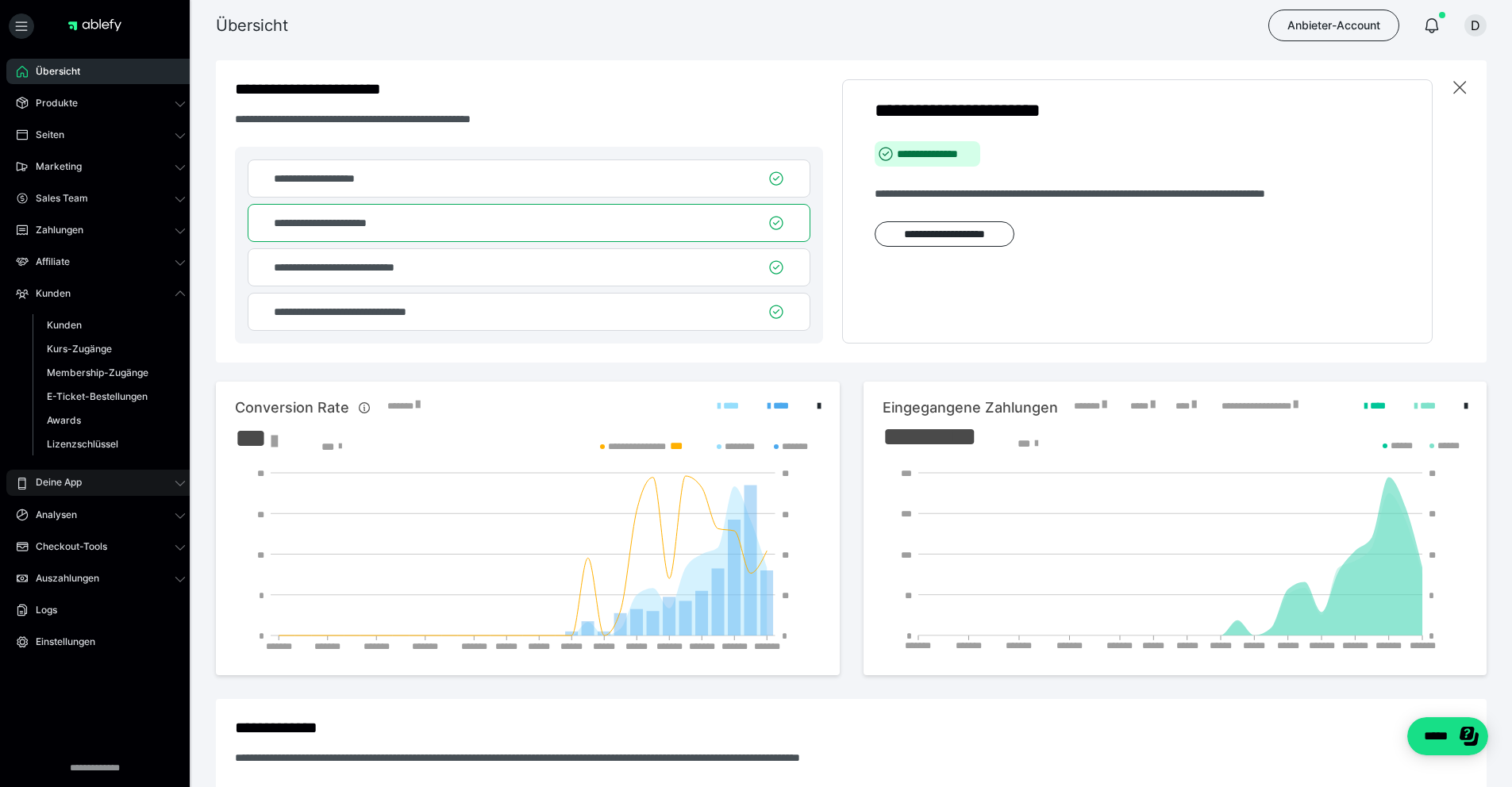 click on "Deine App" at bounding box center (101, 482) 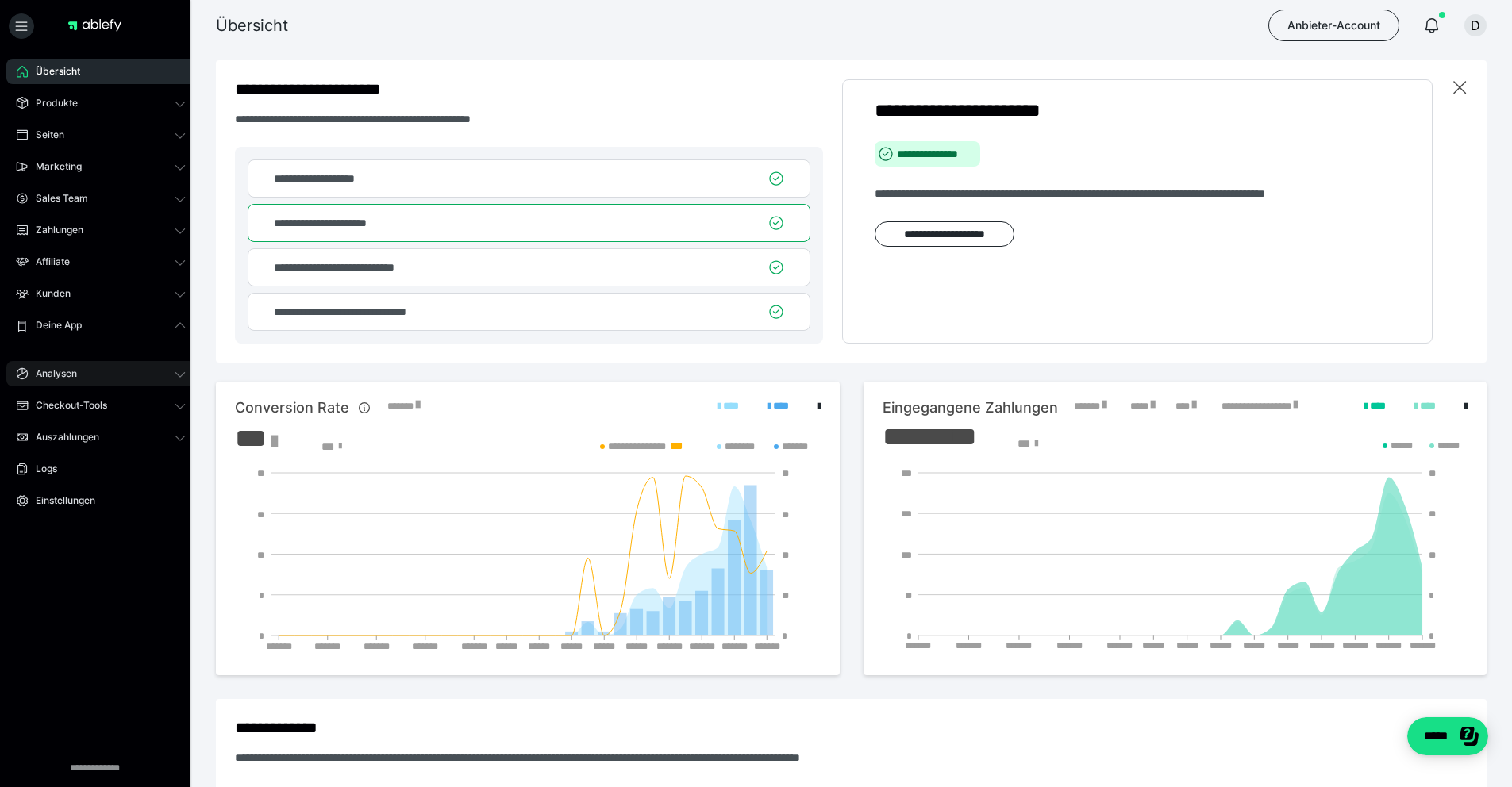 click 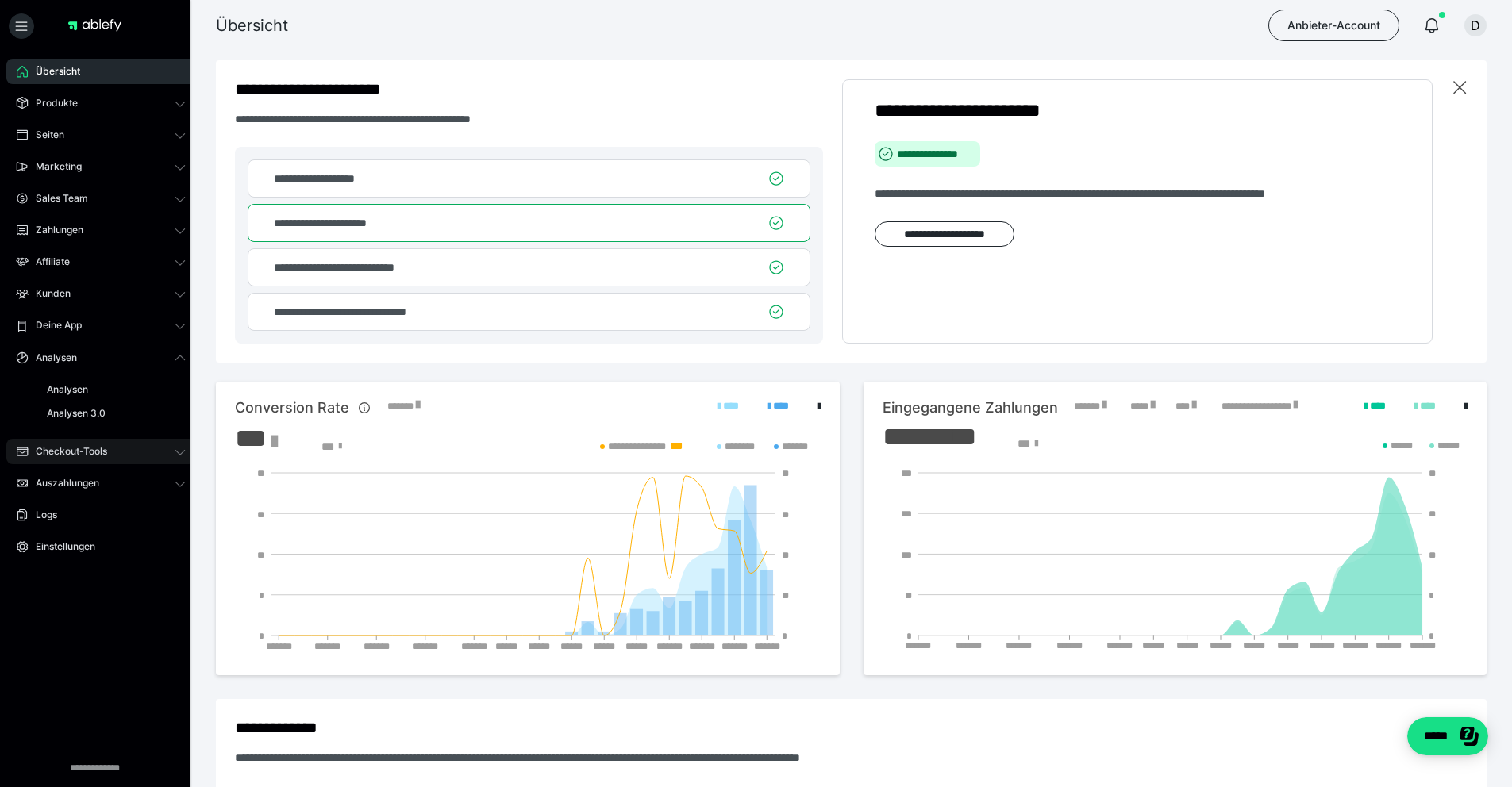 click on "Checkout-Tools" at bounding box center (101, 451) 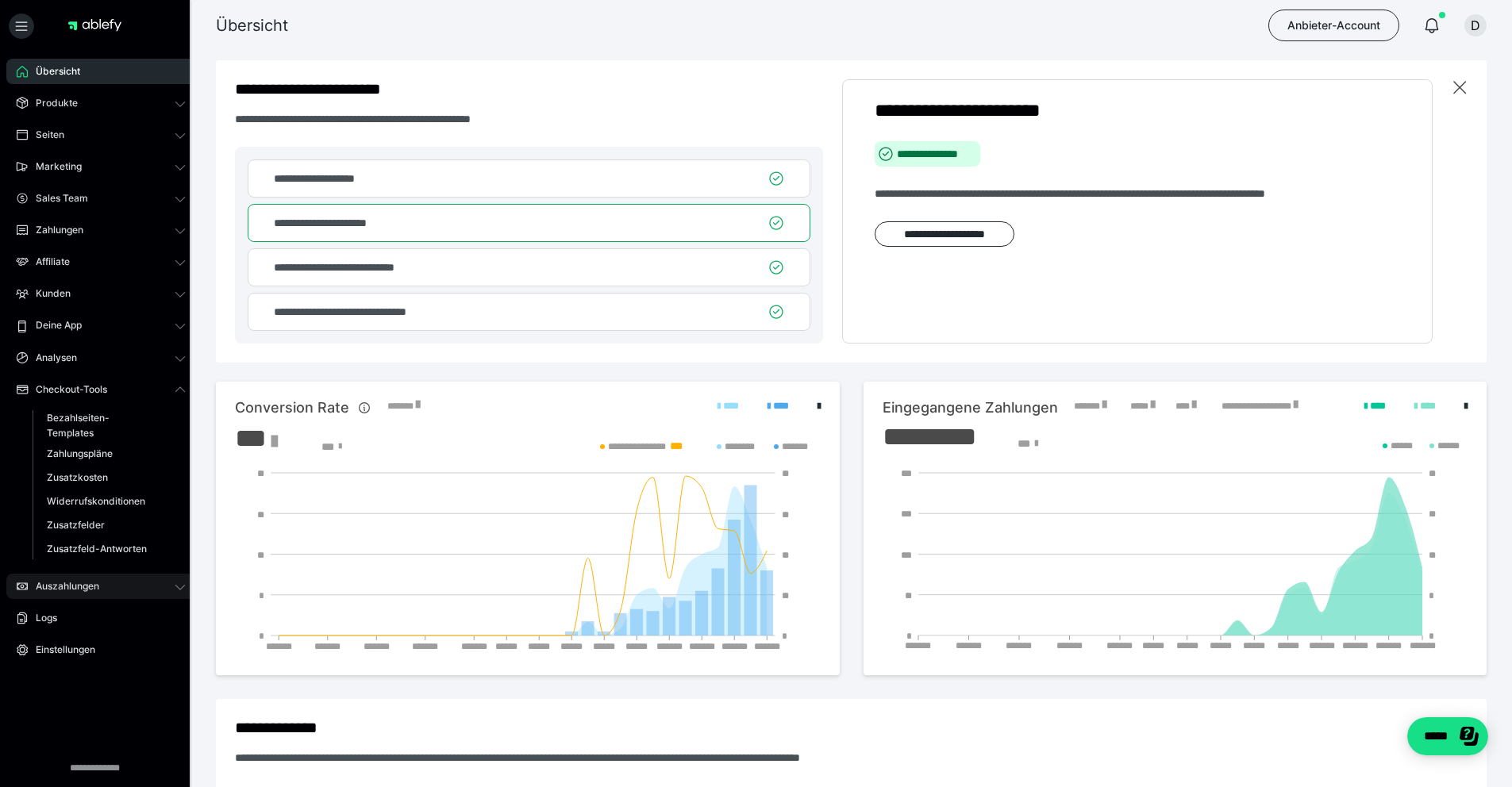 click on "Auszahlungen" at bounding box center (101, 586) 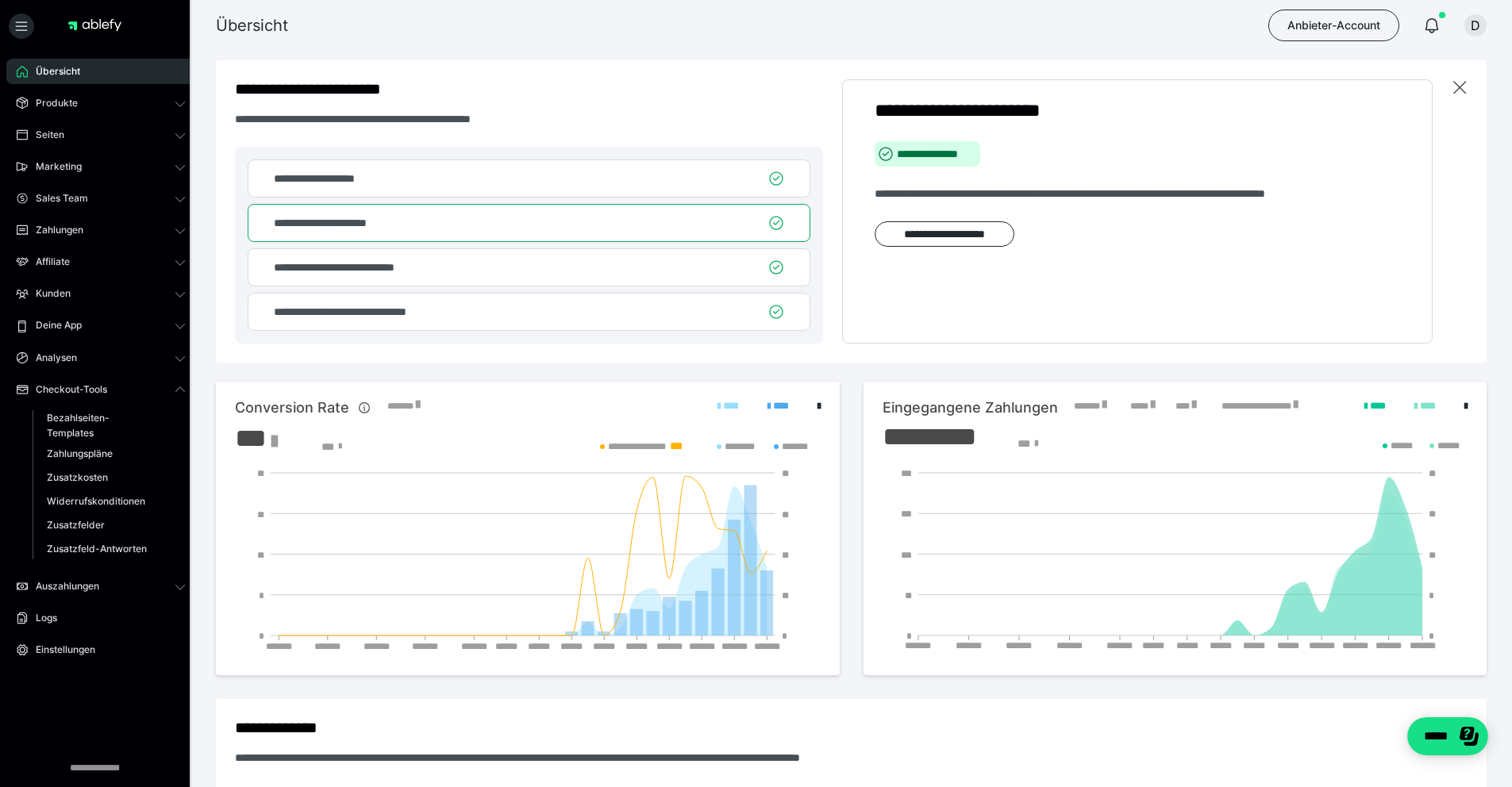 click on "Übersicht Produkte Alle Produkte Produkt-Kategorien Online-Kurs-Themes Mediathek Seiten Shop-Themes Membership-Themes ableSHARE Marketing Gutscheincodes Marketing-Tools Live-Stream-Events Content-IDs Upsell-Funnels Order Bumps Tracking-Codes E-Mail-Schnittstellen Webhooks Sales Team Sales Team Zahlungen Bestellungen Fälligkeiten Transaktionen Rechnungen & Storno-Rechnungen Teilzahlungen ablefy CONNECT Mahnwesen & Inkasso Affiliate Affiliate-Programme Affiliates Statistiken Landingpages Kunden Kunden Kurs-Zugänge Membership-Zugänge E-Ticket-Bestellungen Awards Lizenzschlüssel Deine App Analysen Analysen Analysen 3.0 Checkout-Tools Bezahlseiten-Templates Zahlungspläne Zusatzkosten Widerrufskonditionen Zusatzfelder Zusatzfeld-Antworten Auszahlungen Auszahlungen Logs Einstellungen" at bounding box center [101, 408] 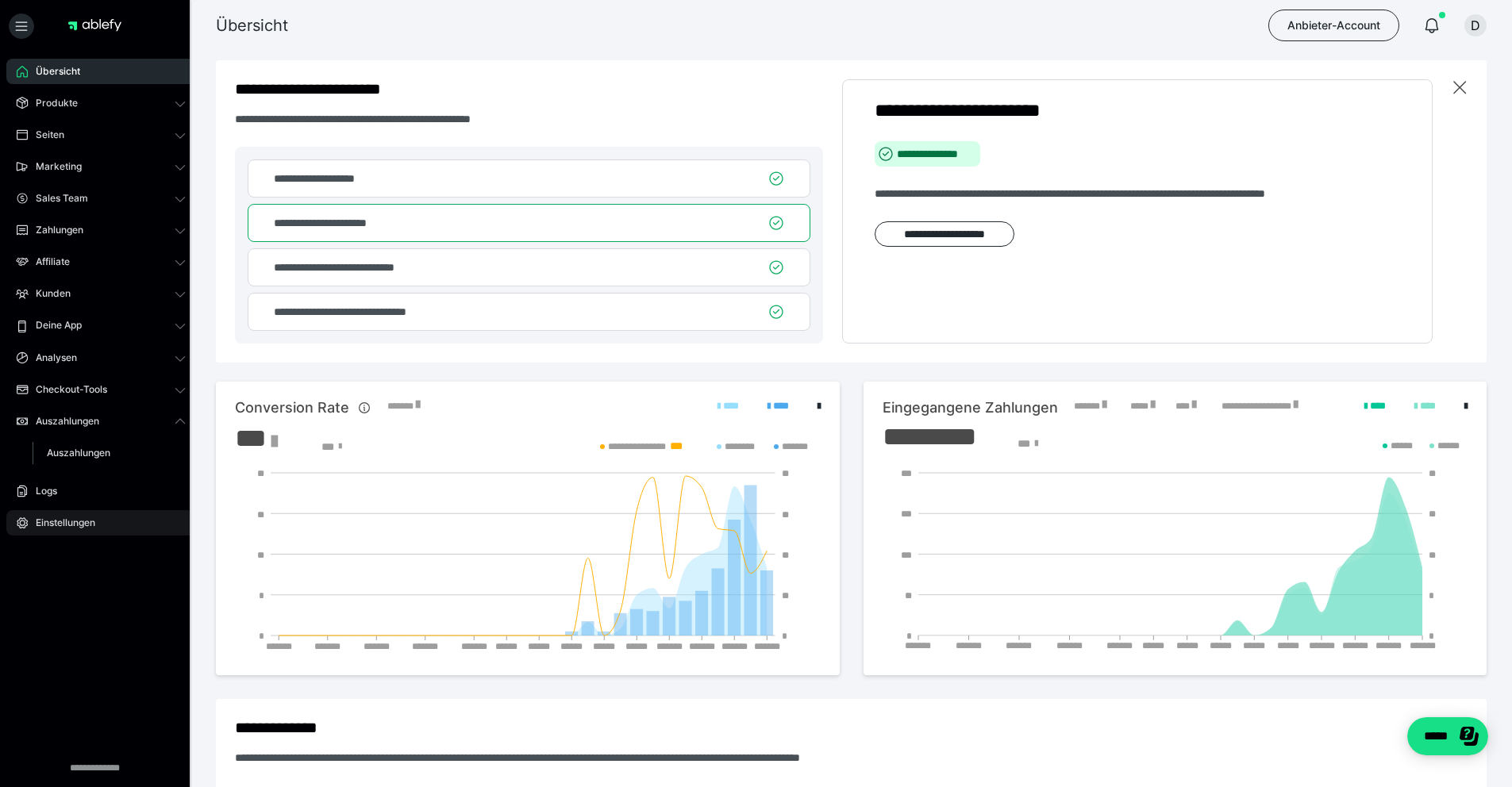 click on "Einstellungen" at bounding box center (101, 523) 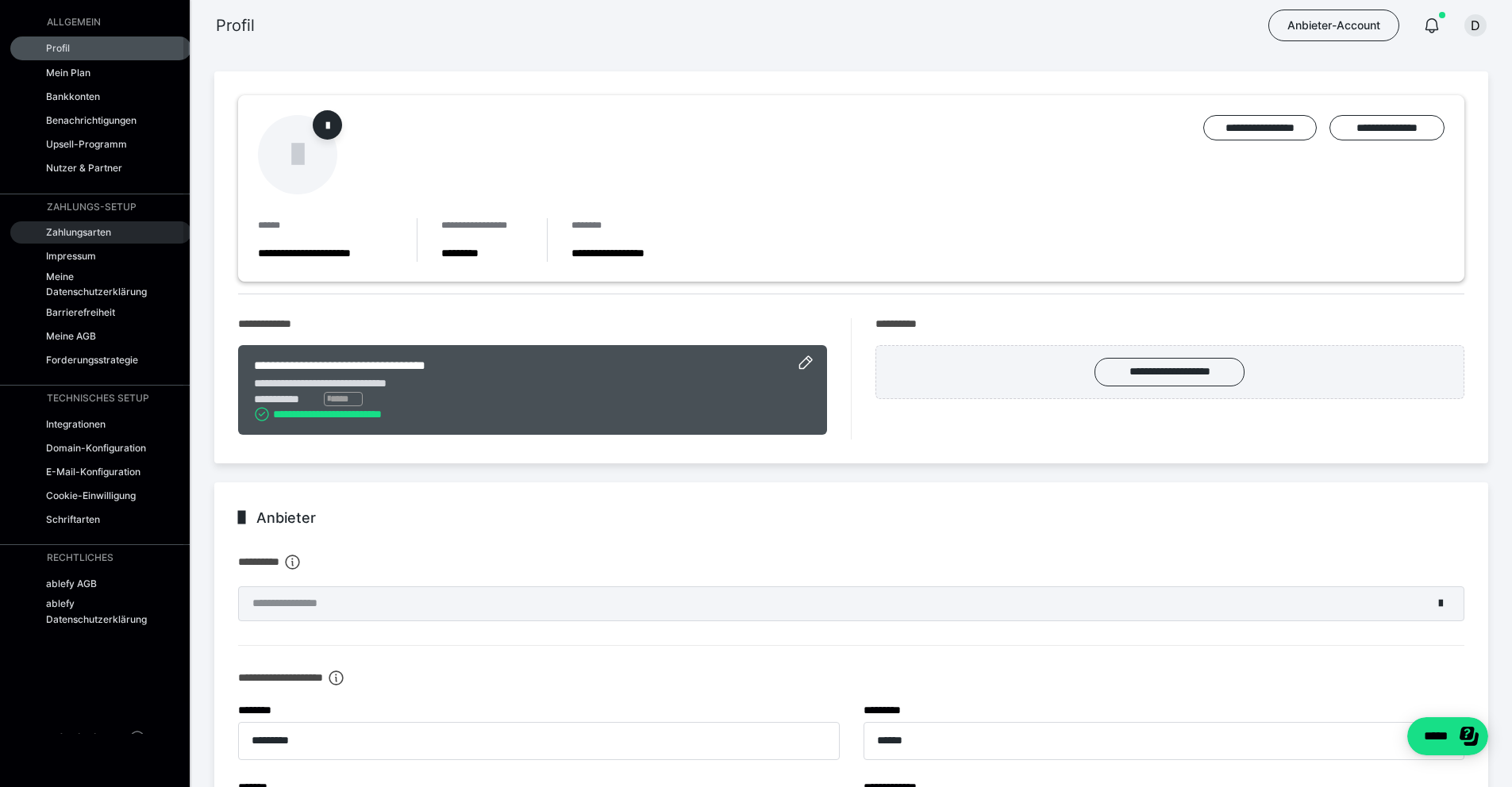 scroll, scrollTop: 37, scrollLeft: 0, axis: vertical 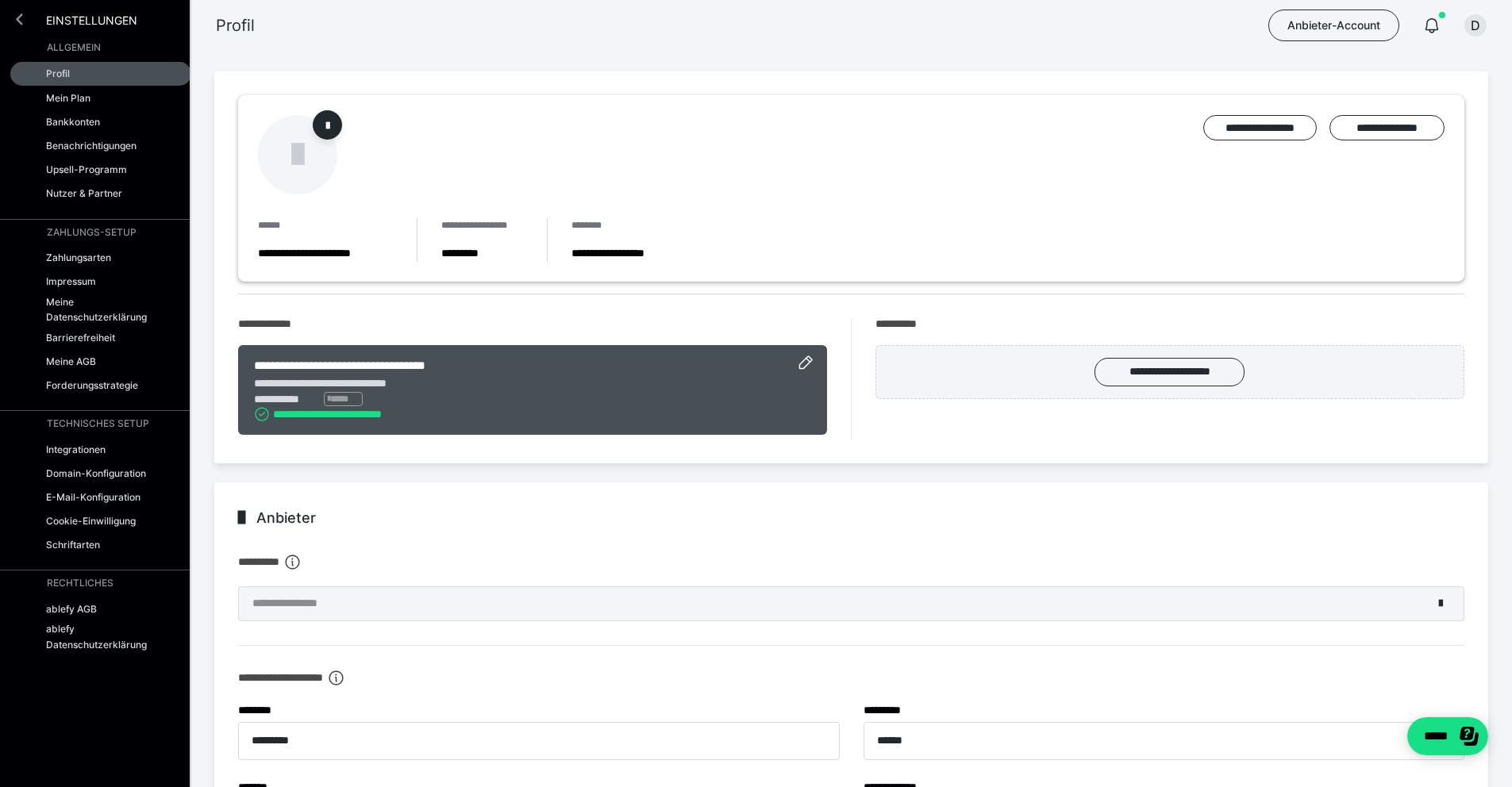 click at bounding box center [19, 19] 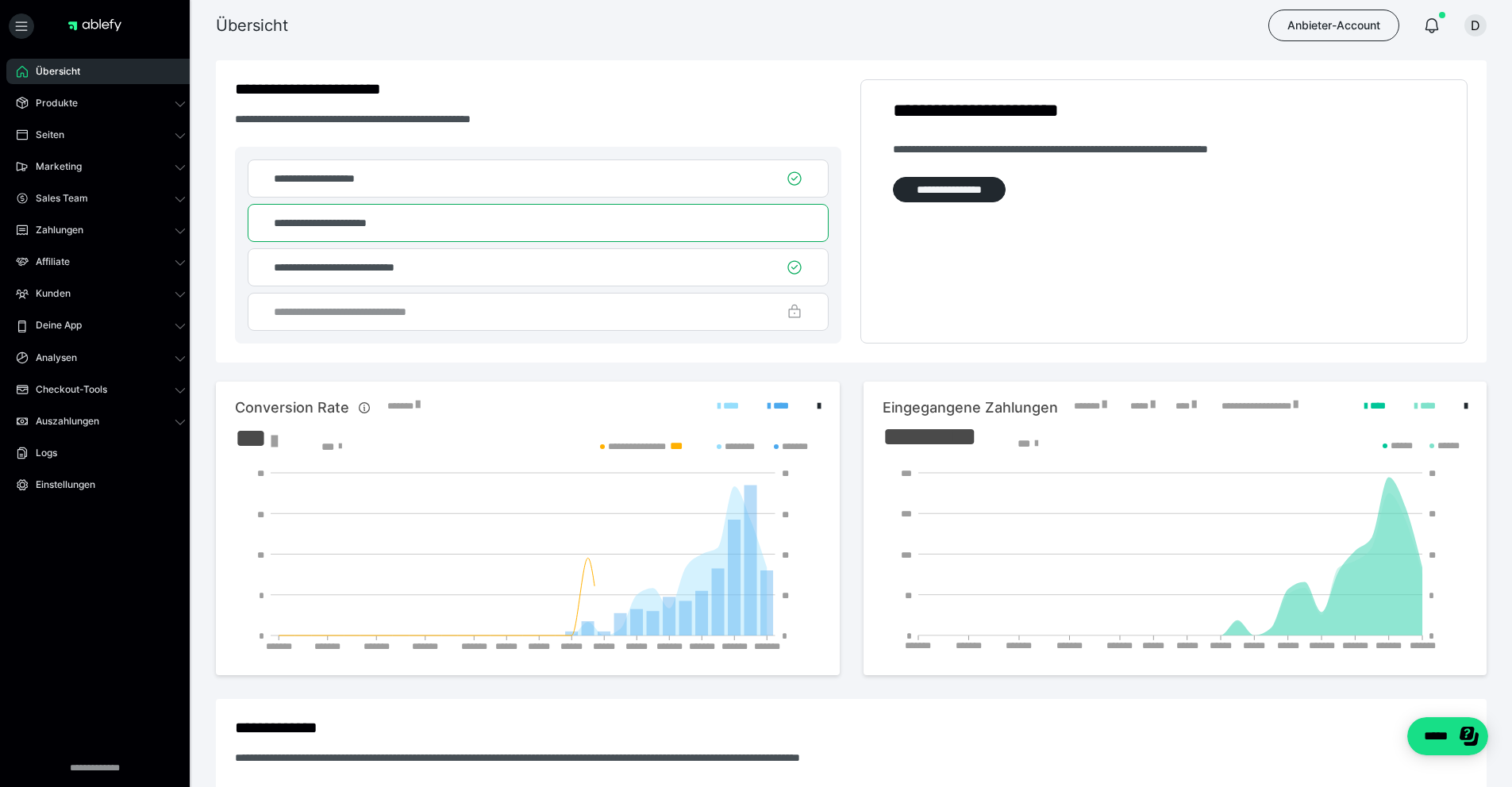 click 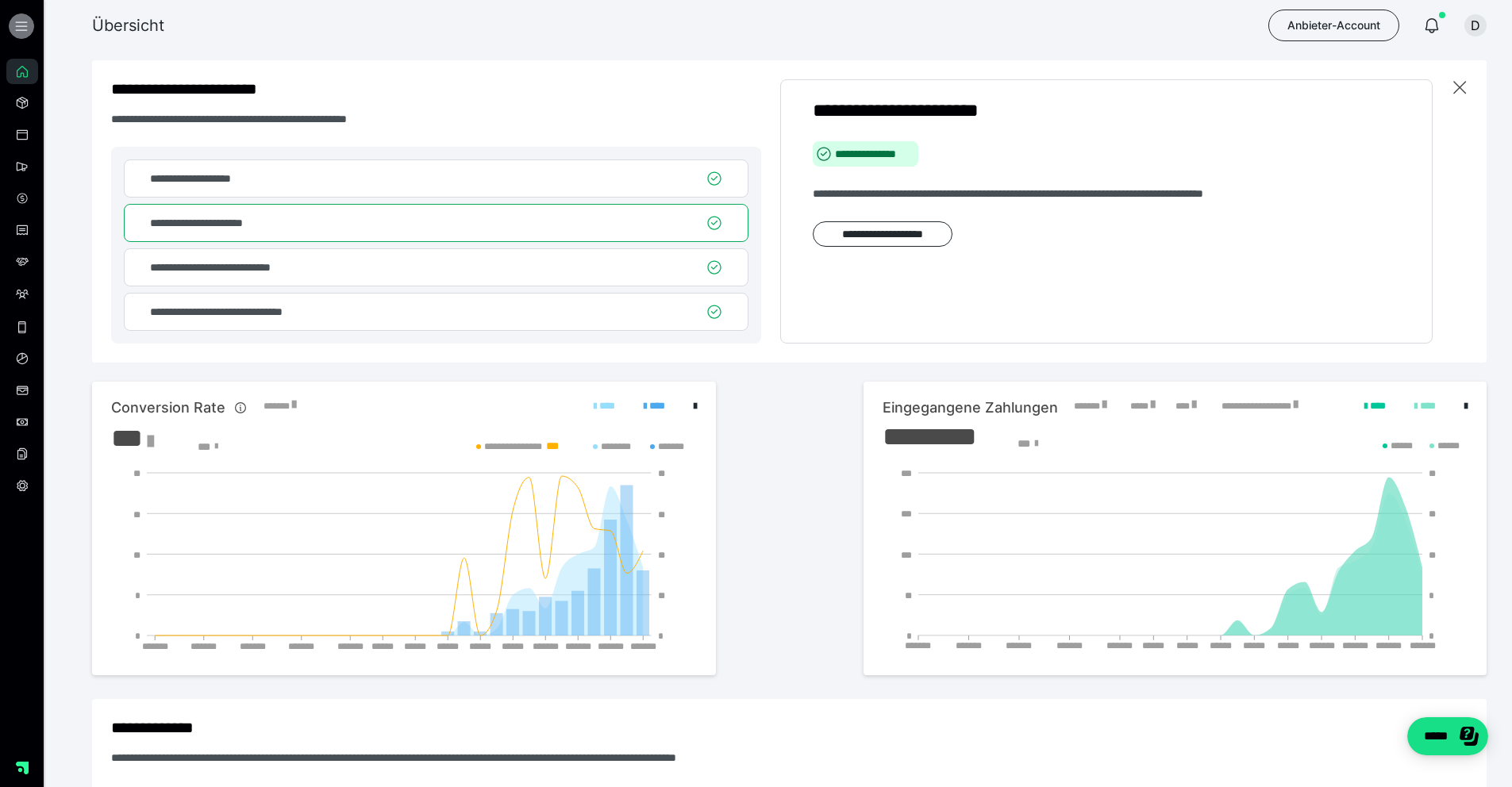 click 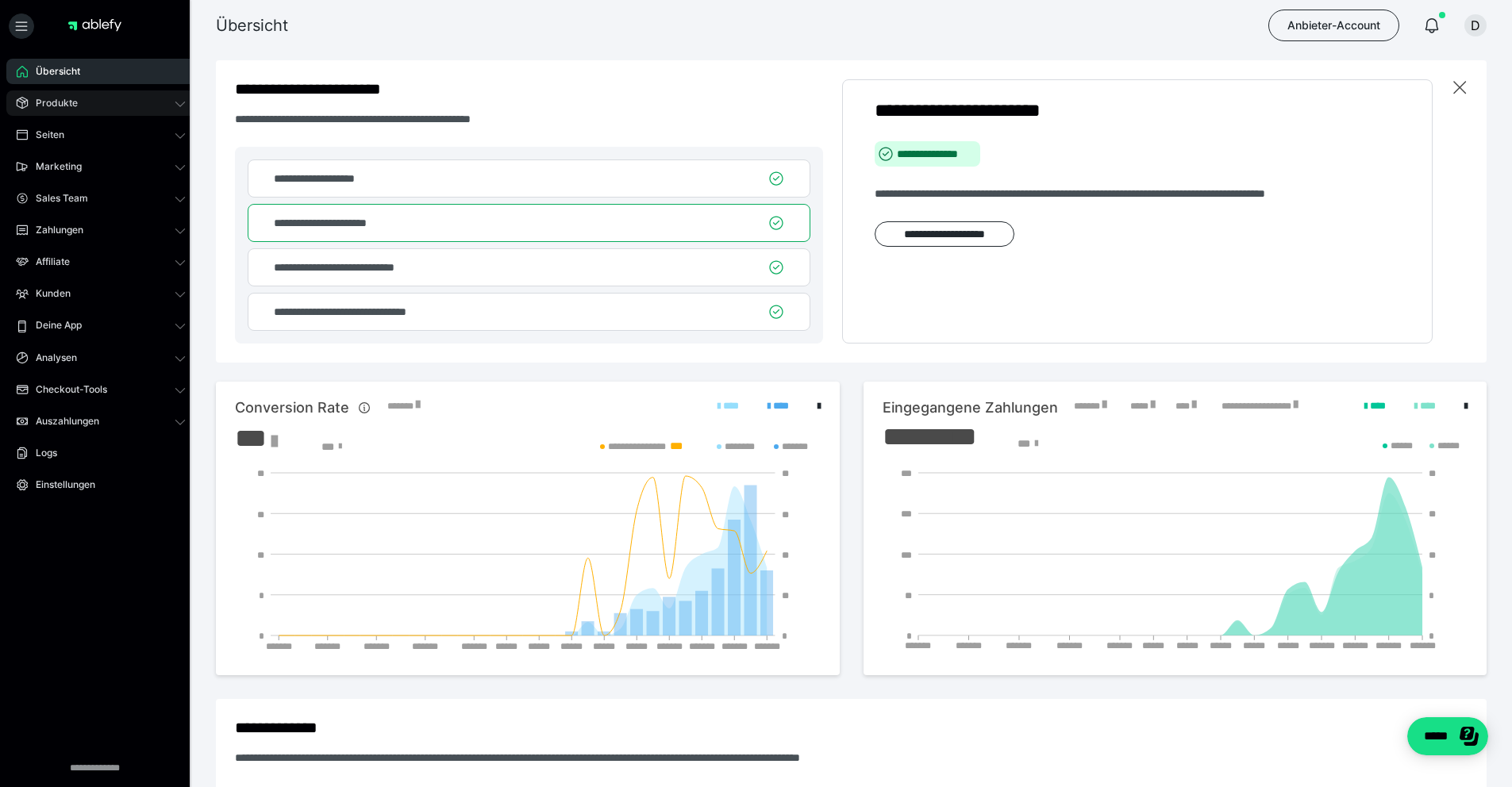 click on "Produkte" at bounding box center (51, 103) 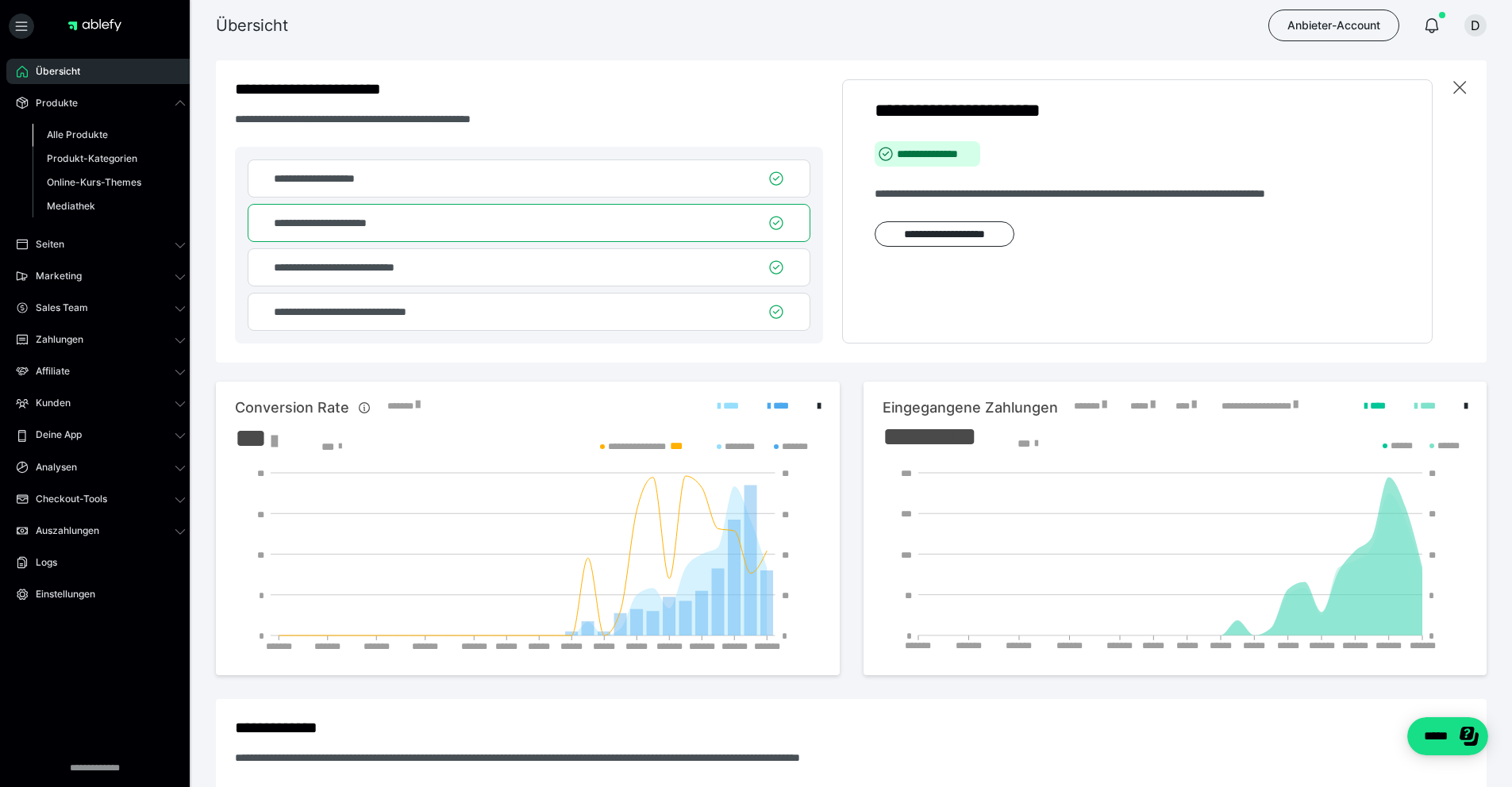 click on "Alle Produkte" at bounding box center [77, 134] 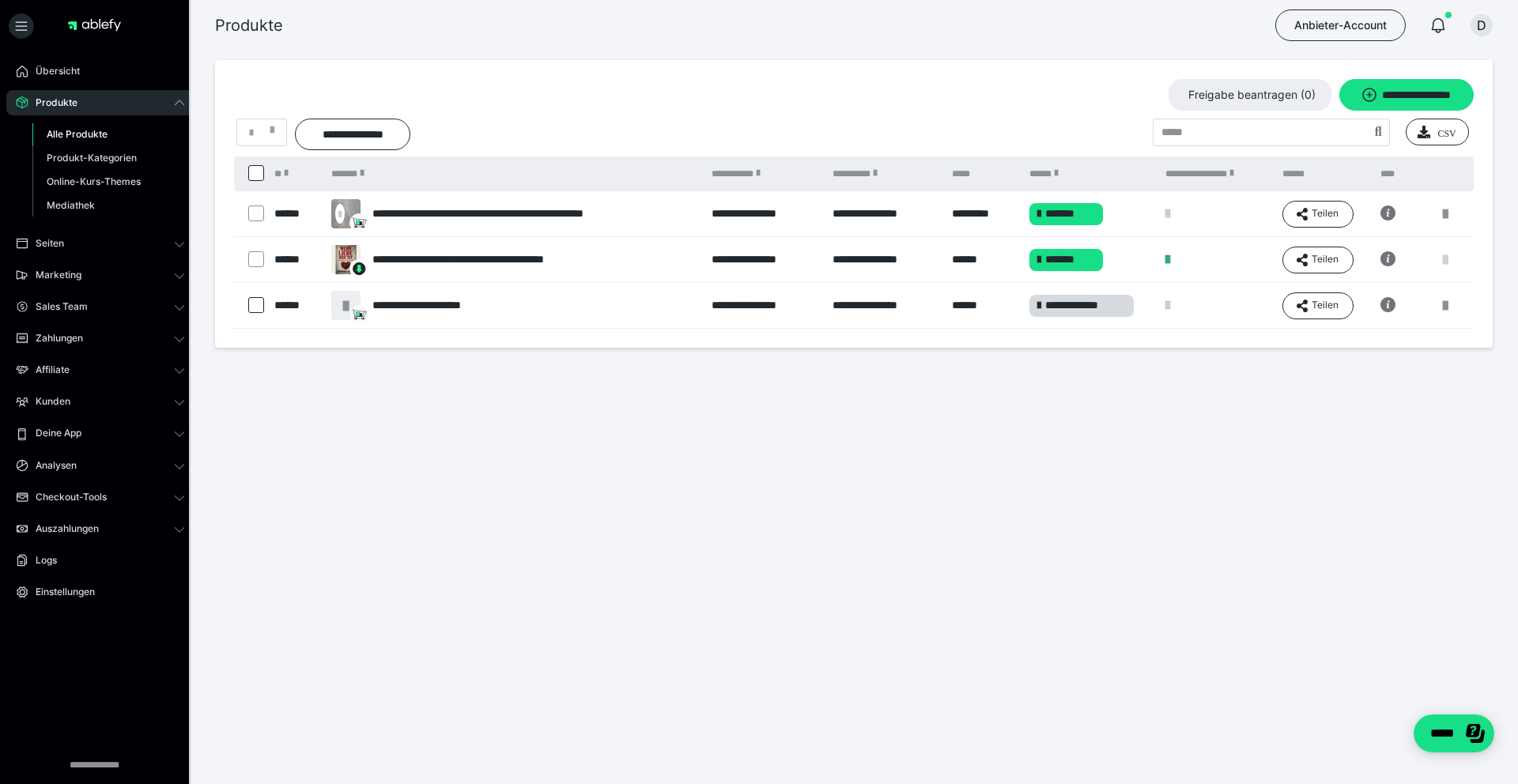 click at bounding box center [1445, 260] 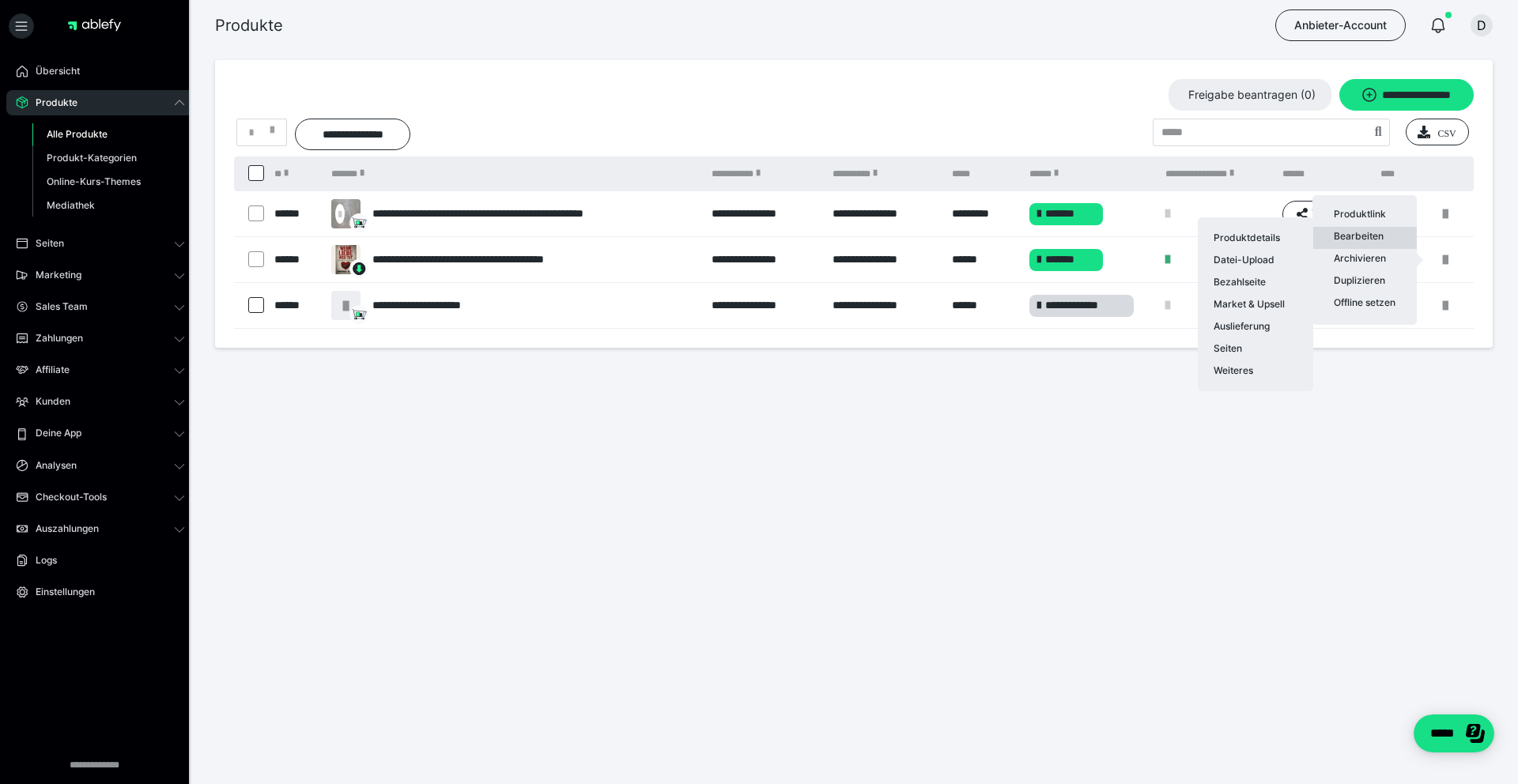 click on "Bearbeiten Produktdetails Datei-Upload Bezahlseite Market & Upsell Auslieferung Seiten Weiteres" at bounding box center (1365, 238) 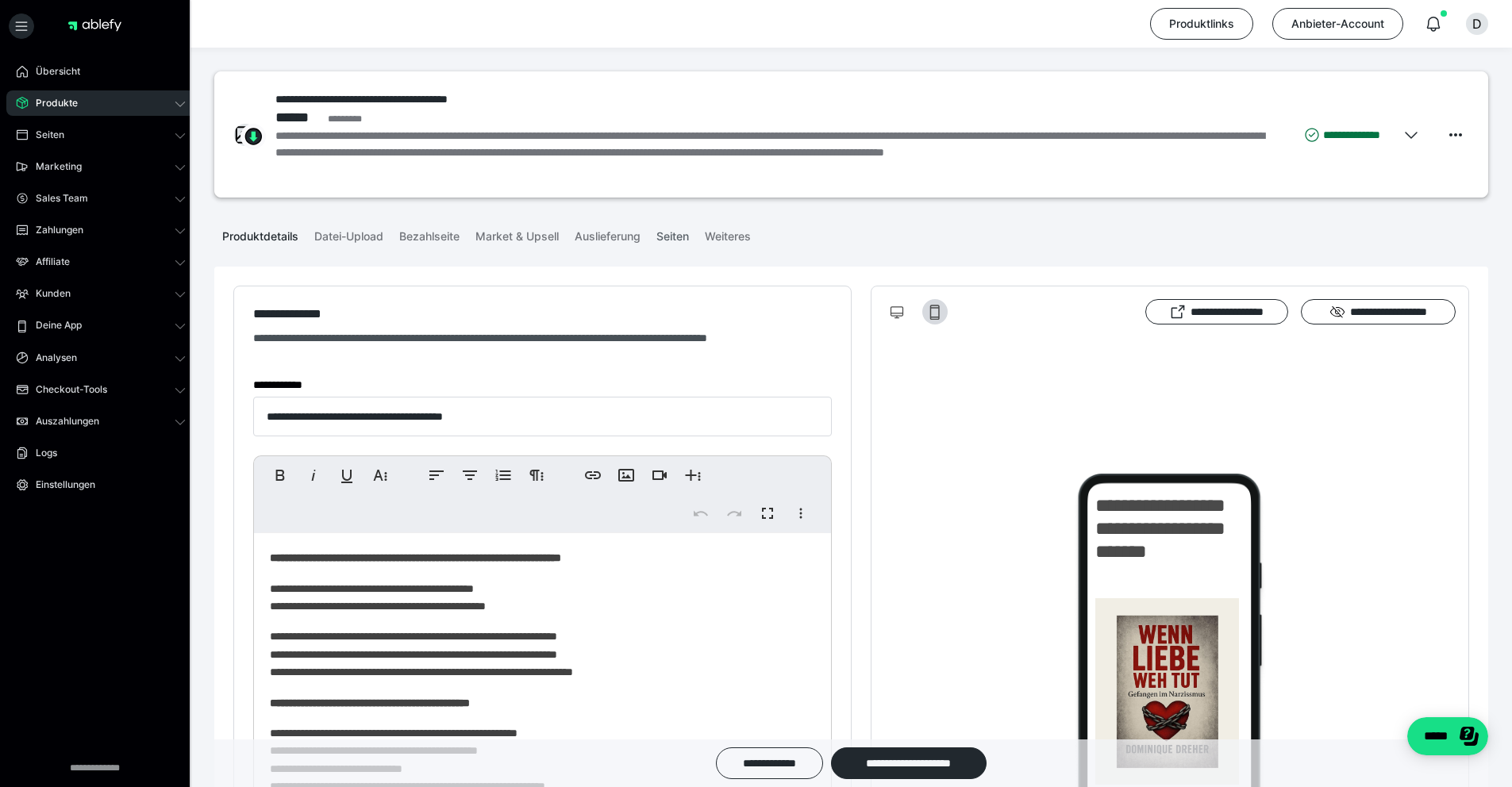 click on "Seiten" at bounding box center [672, 233] 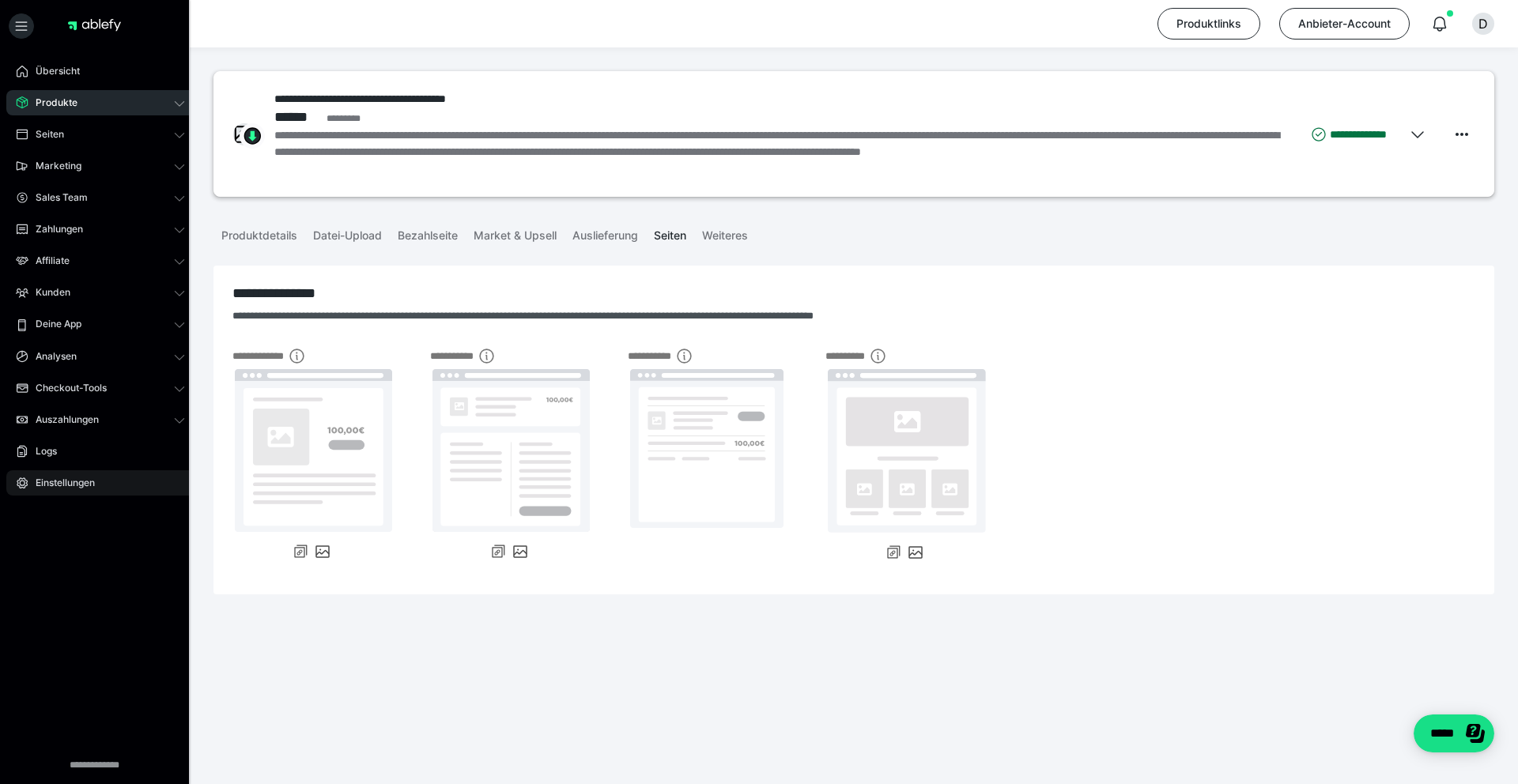 click on "Einstellungen" at bounding box center (100, 483) 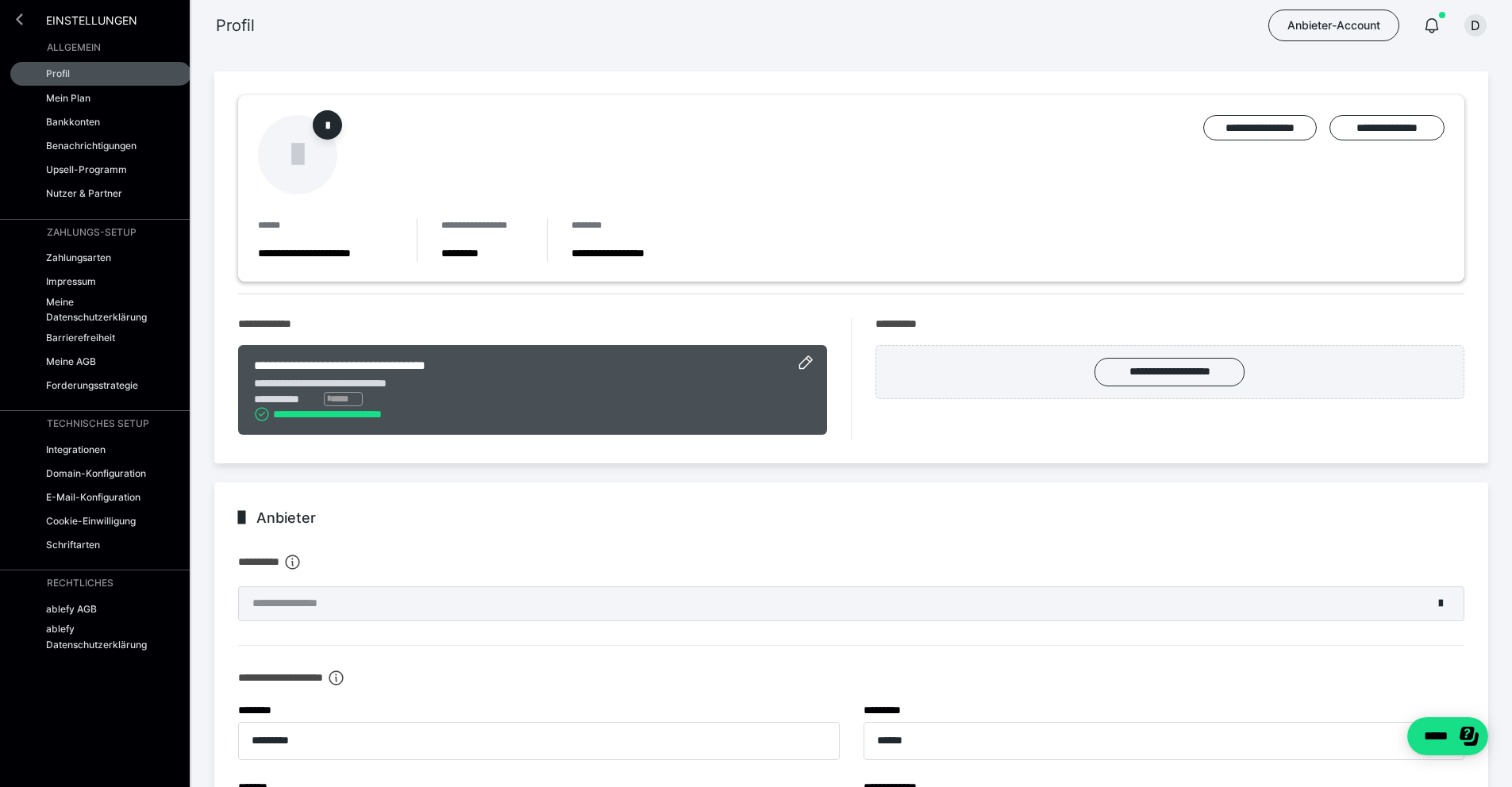 click at bounding box center [19, 19] 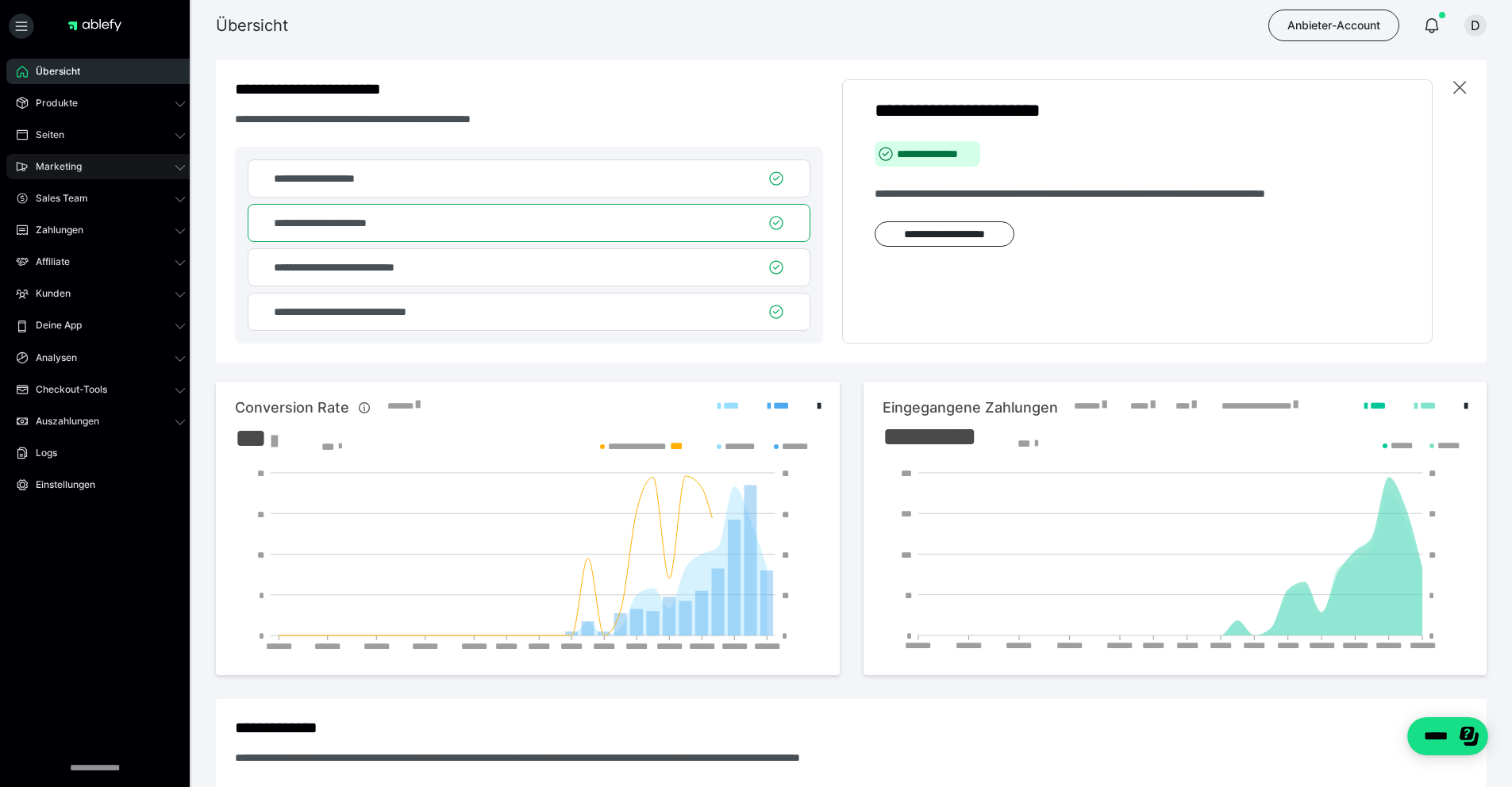 click on "Marketing" at bounding box center [101, 167] 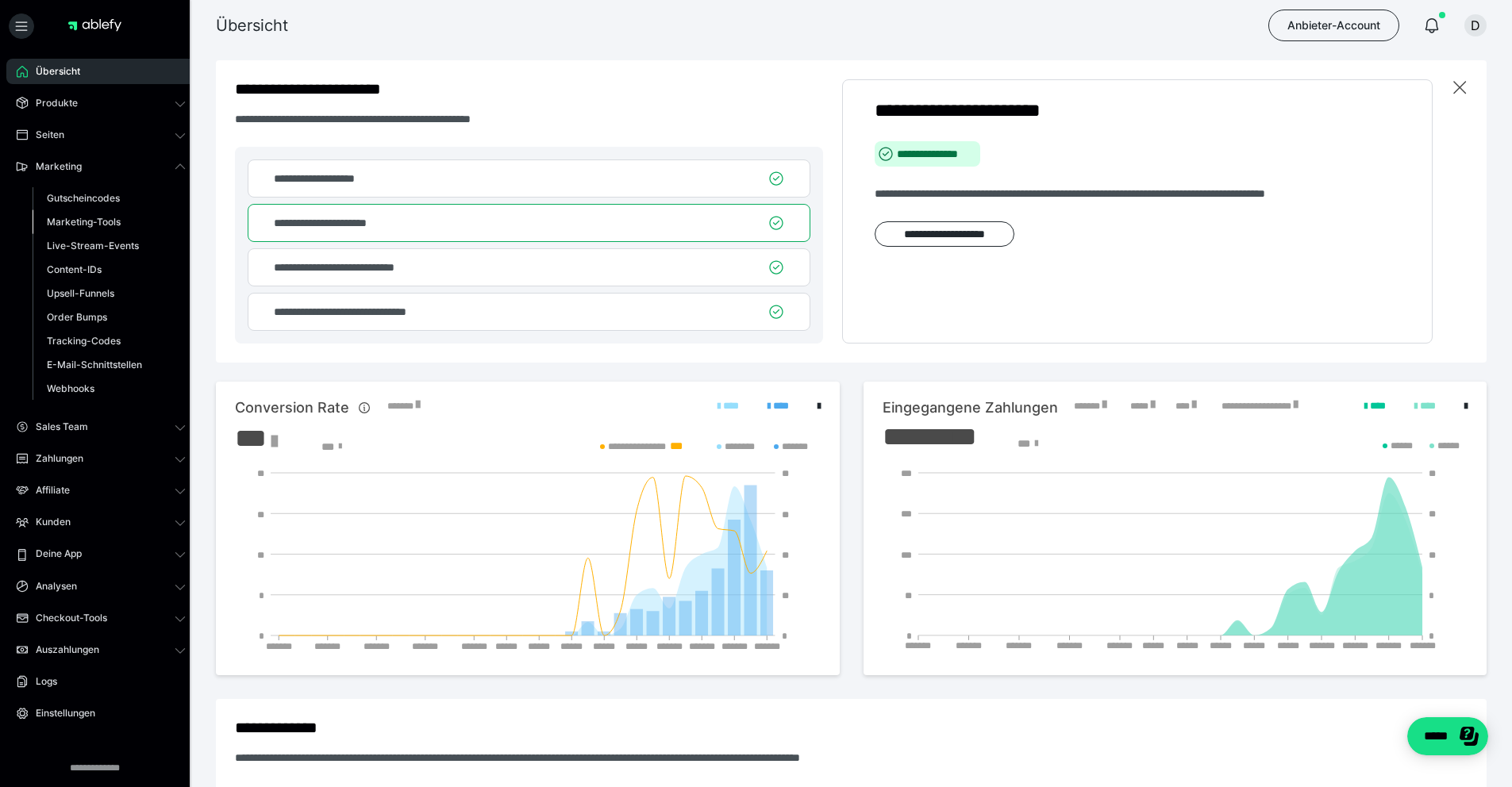 click on "Marketing-Tools" at bounding box center [83, 221] 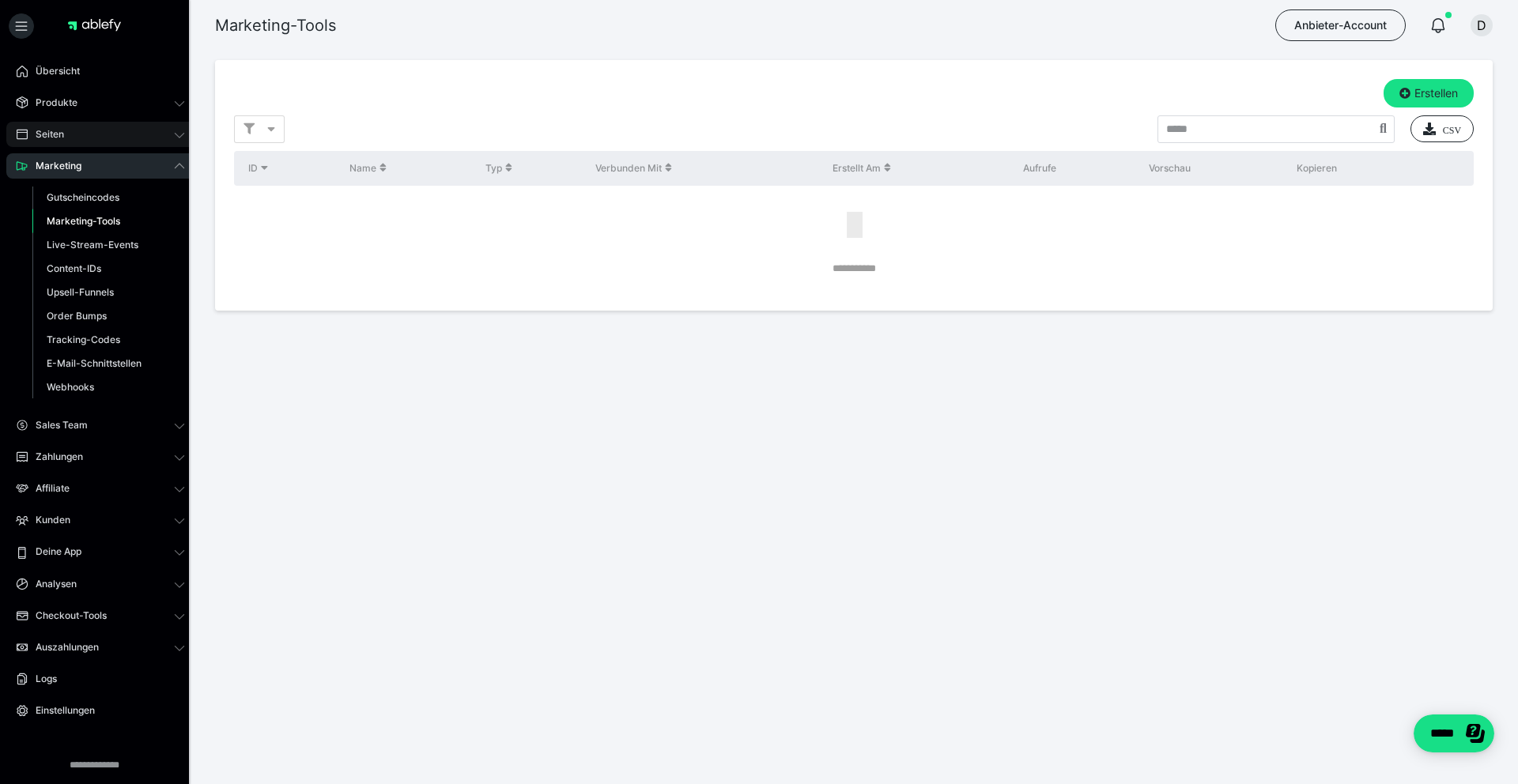 click on "Seiten" at bounding box center (100, 134) 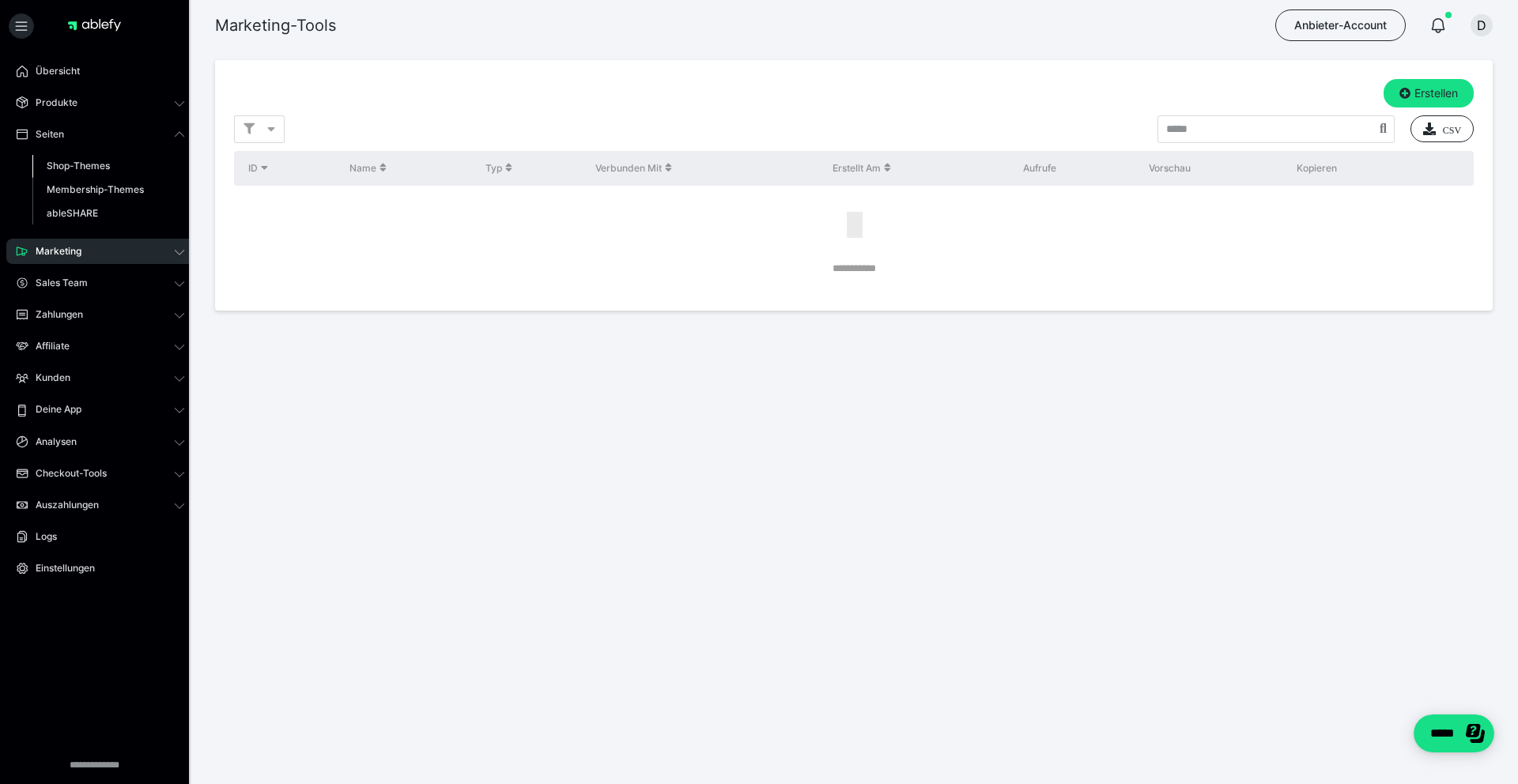 click on "Shop-Themes" at bounding box center [78, 165] 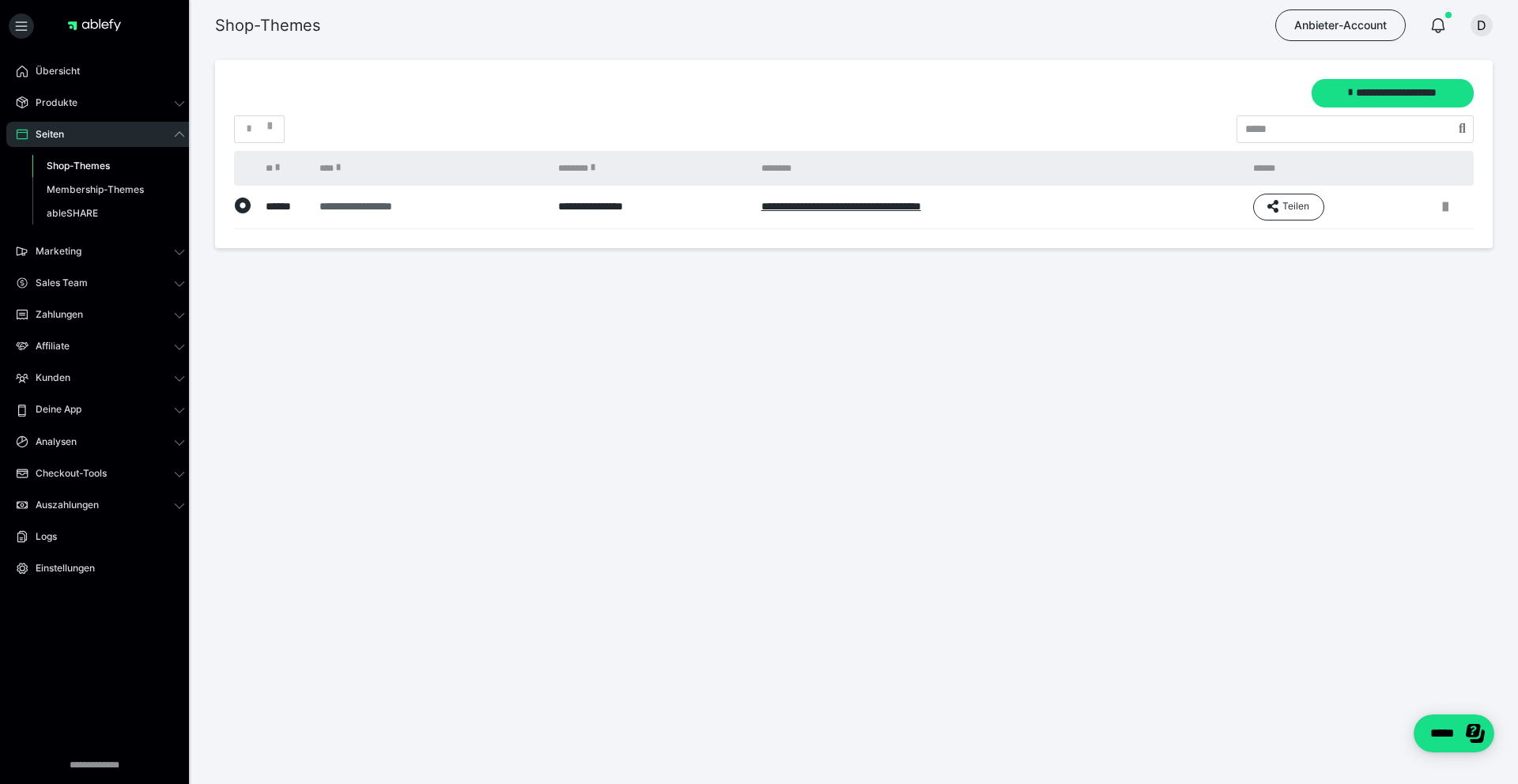 click on "**********" at bounding box center [425, 206] 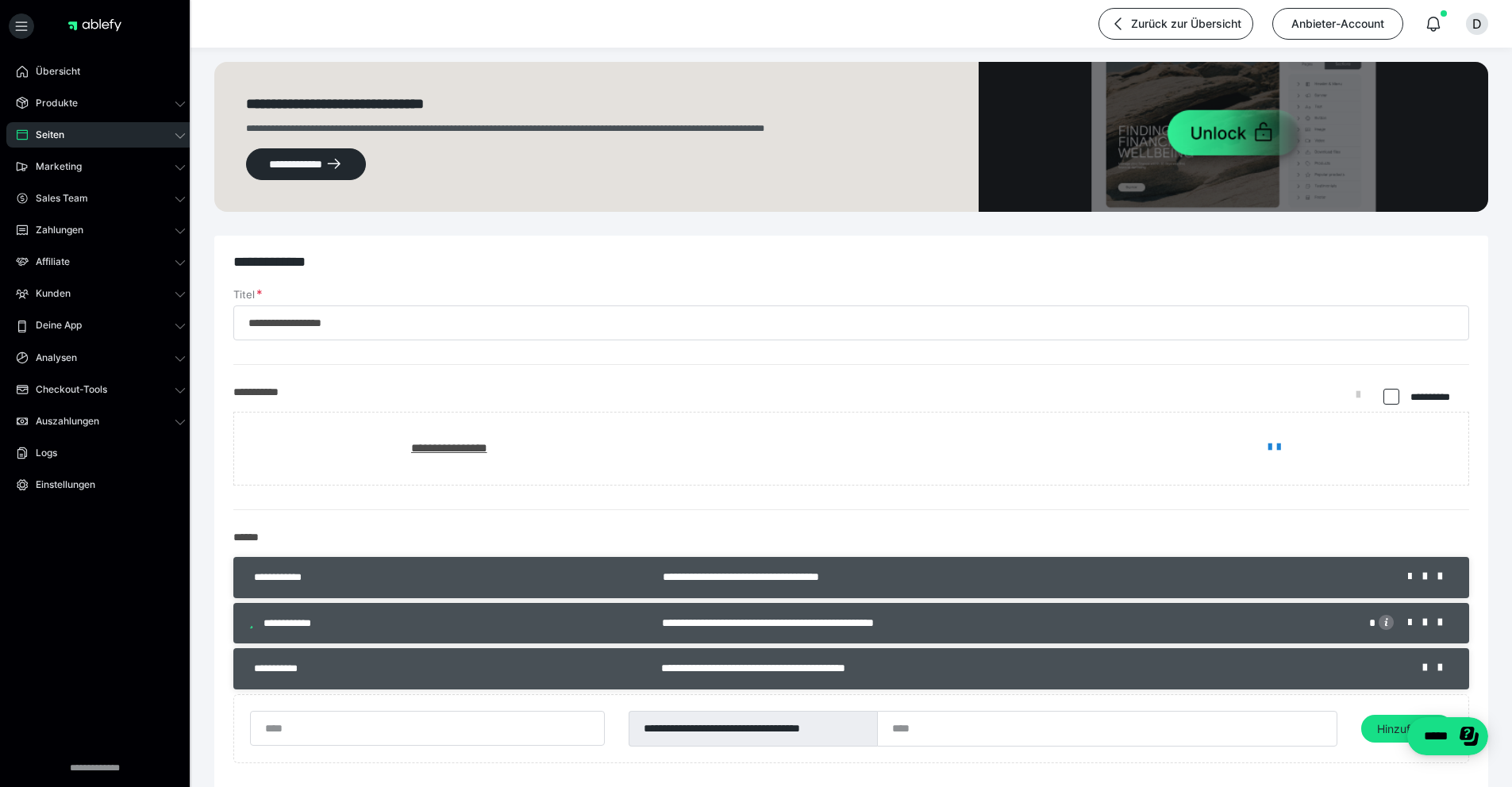 scroll, scrollTop: 0, scrollLeft: 0, axis: both 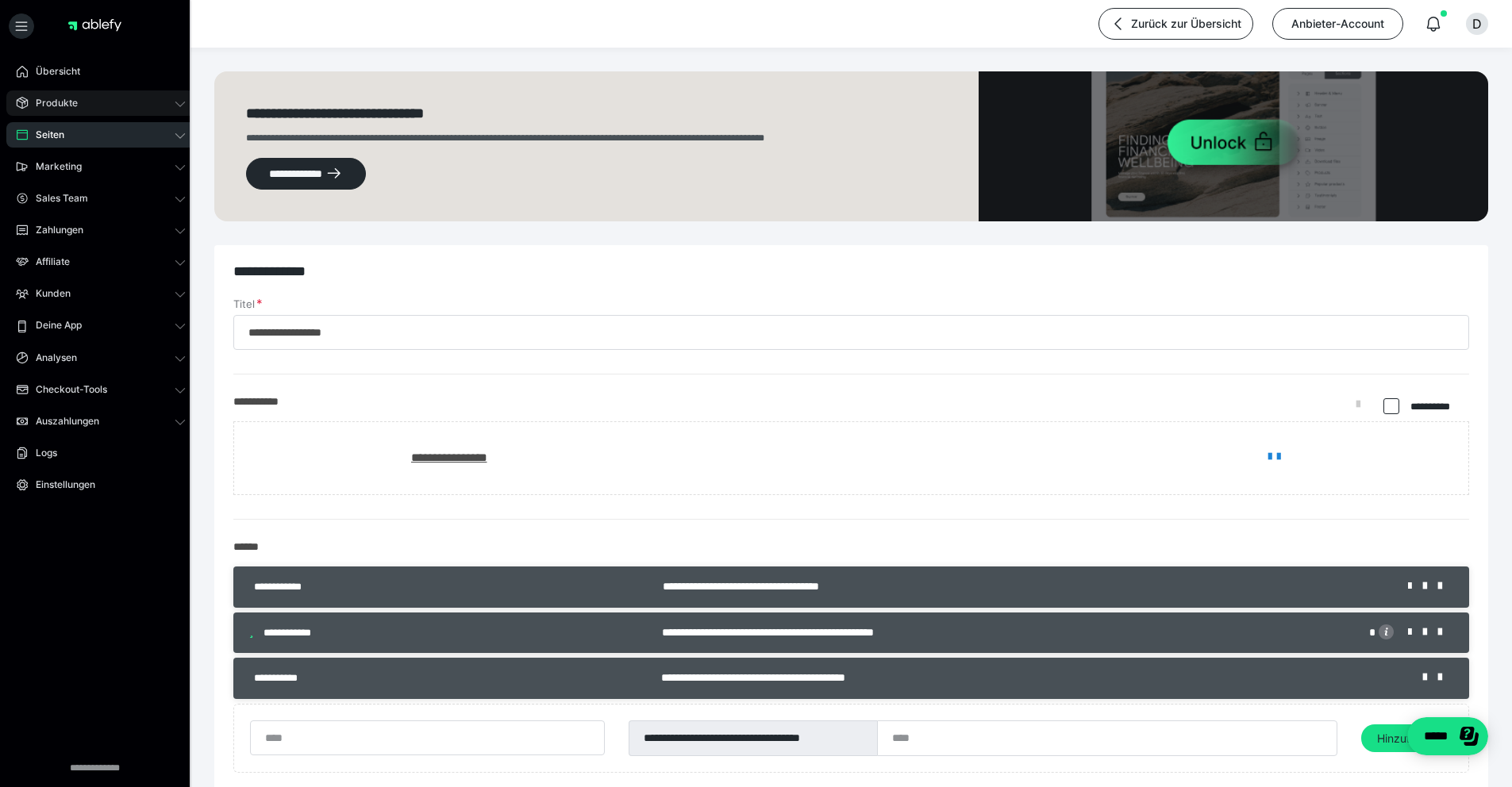 click on "Produkte" at bounding box center (101, 103) 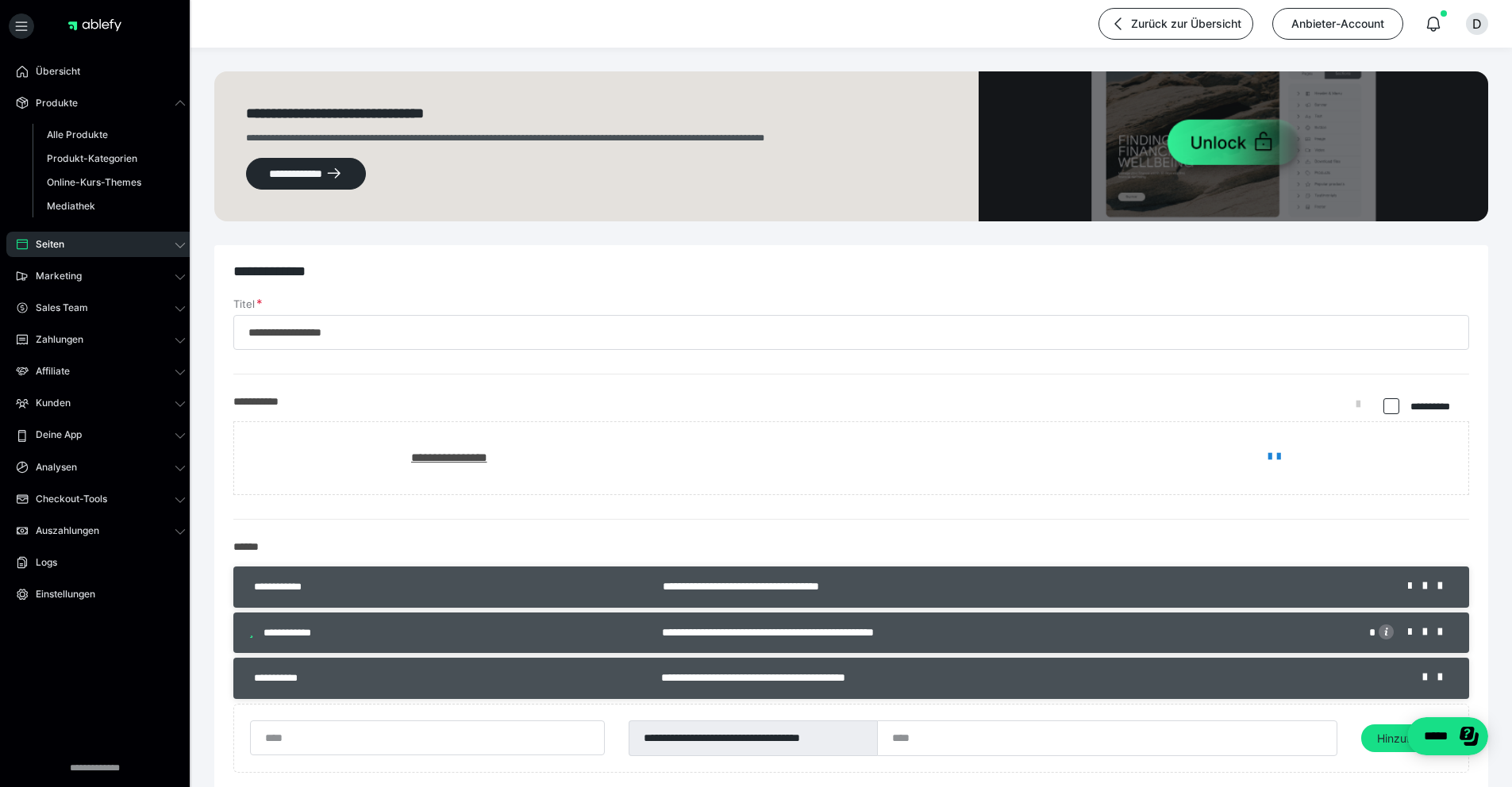 click on "Seiten" at bounding box center [101, 244] 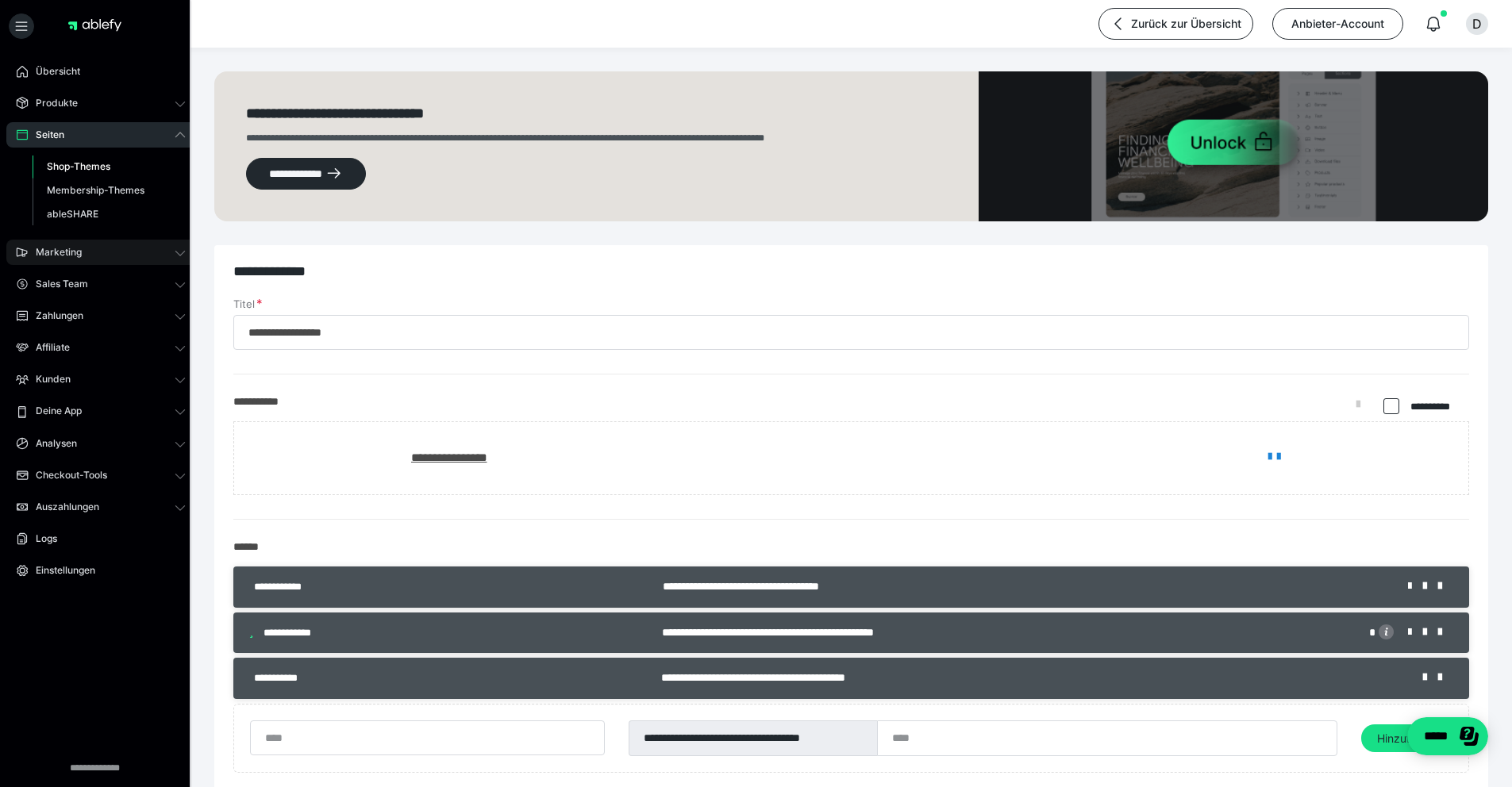 click on "Marketing" at bounding box center [101, 252] 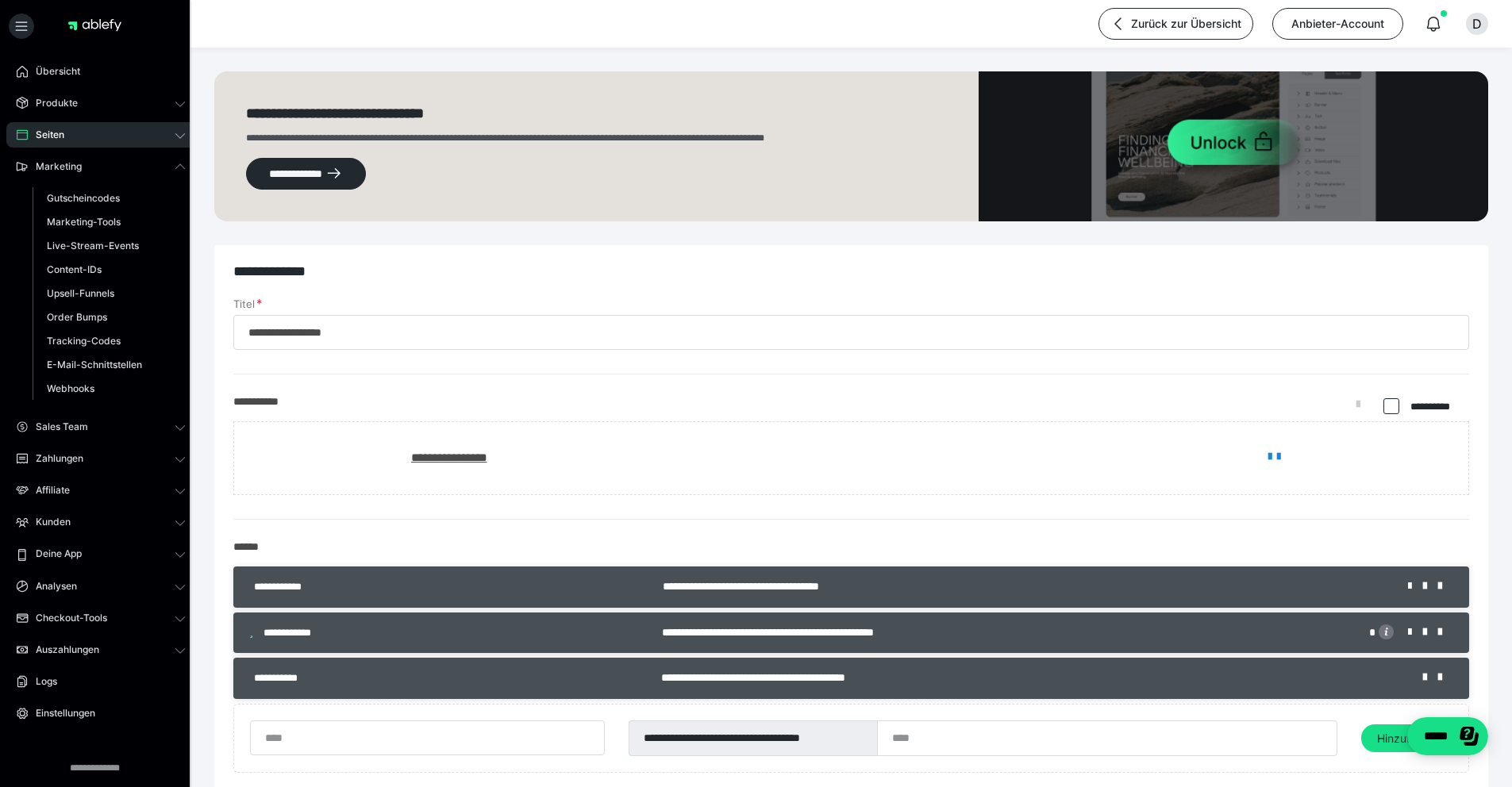 click on "Seiten" at bounding box center (101, 135) 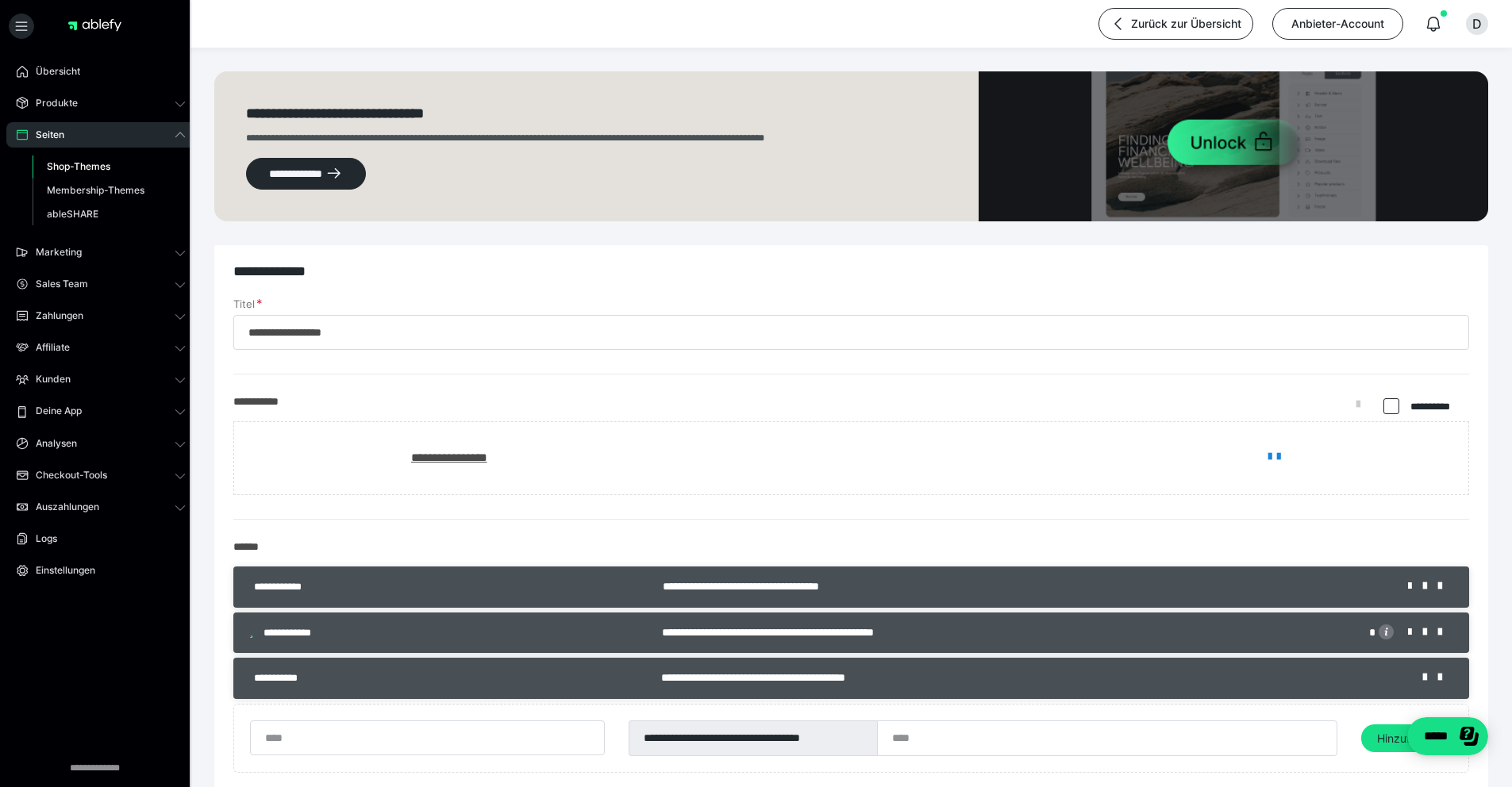 click on "Seiten" at bounding box center (101, 135) 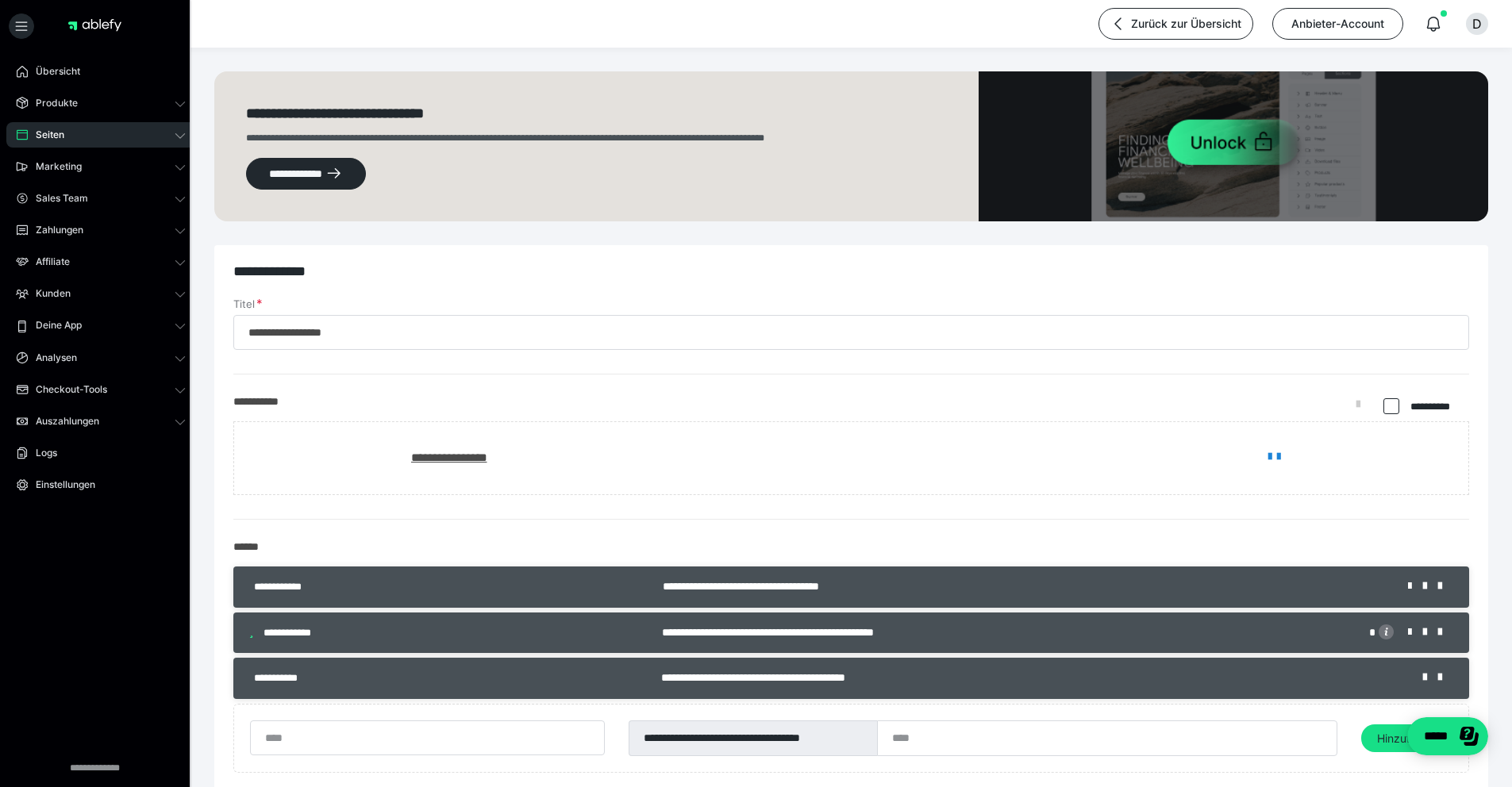 click on "Seiten" at bounding box center (101, 135) 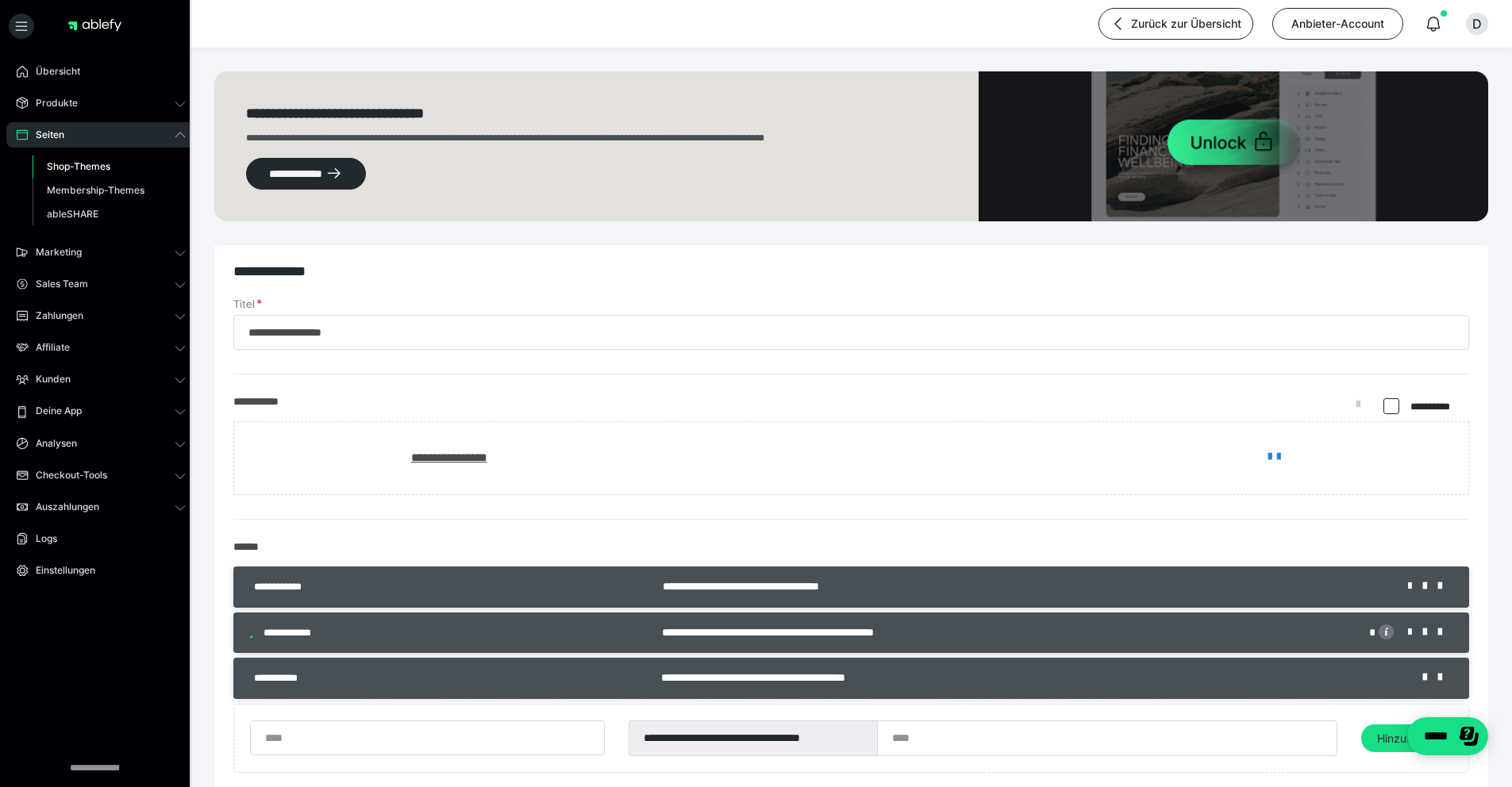 click on "Seiten" at bounding box center (101, 135) 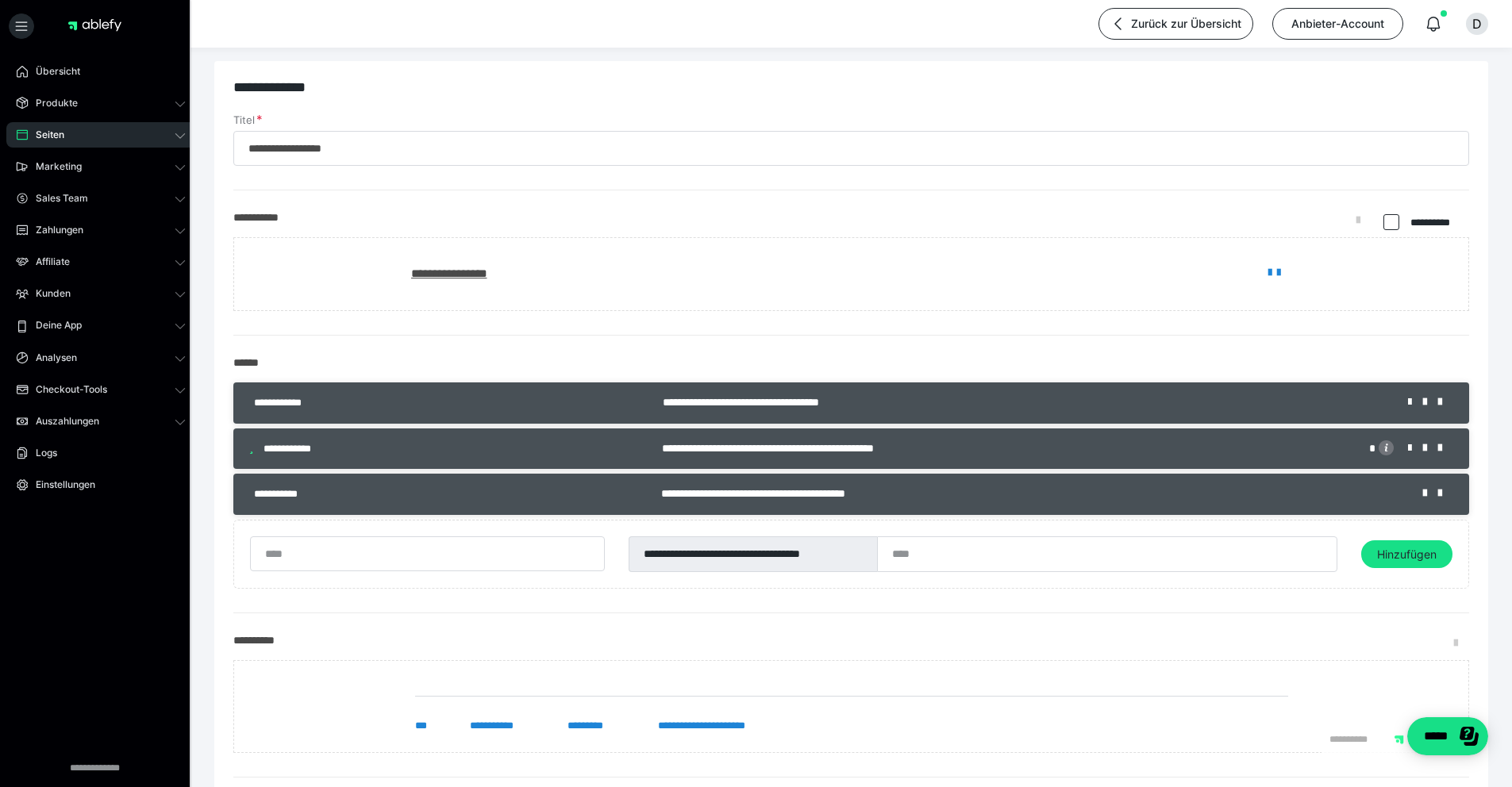 scroll, scrollTop: 512, scrollLeft: 0, axis: vertical 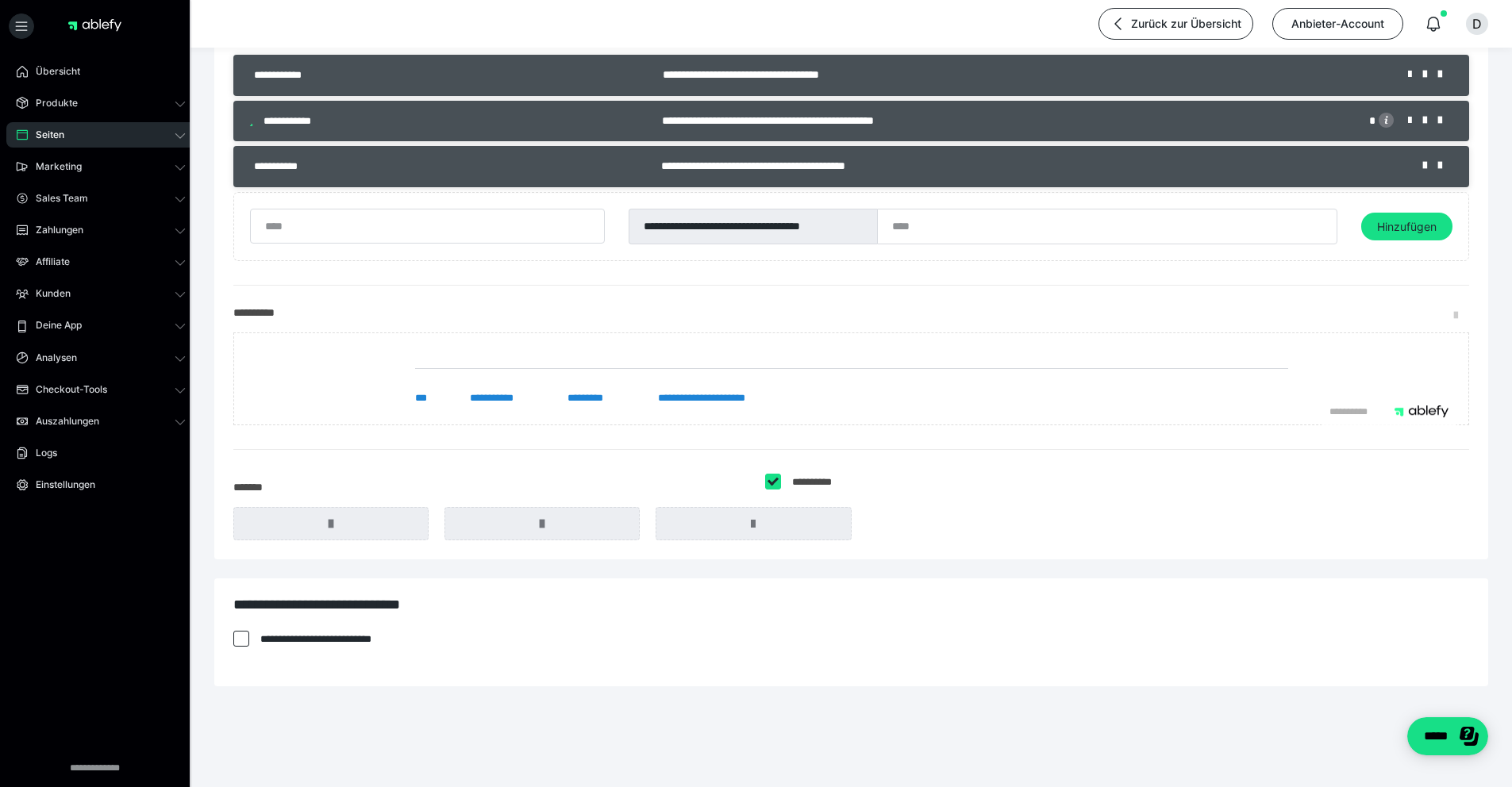 click on "**********" at bounding box center (1030, 166) 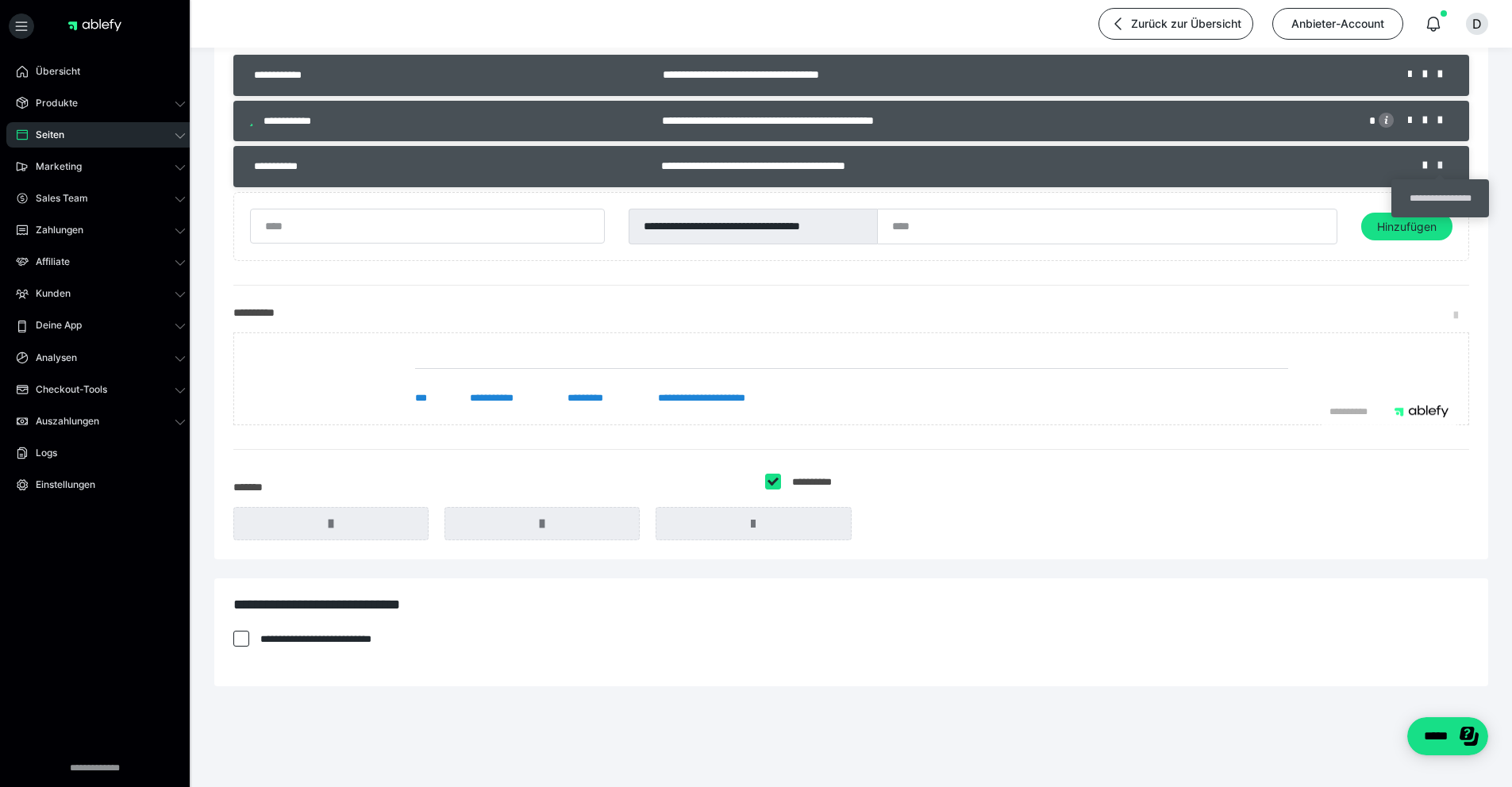 click at bounding box center (1445, 166) 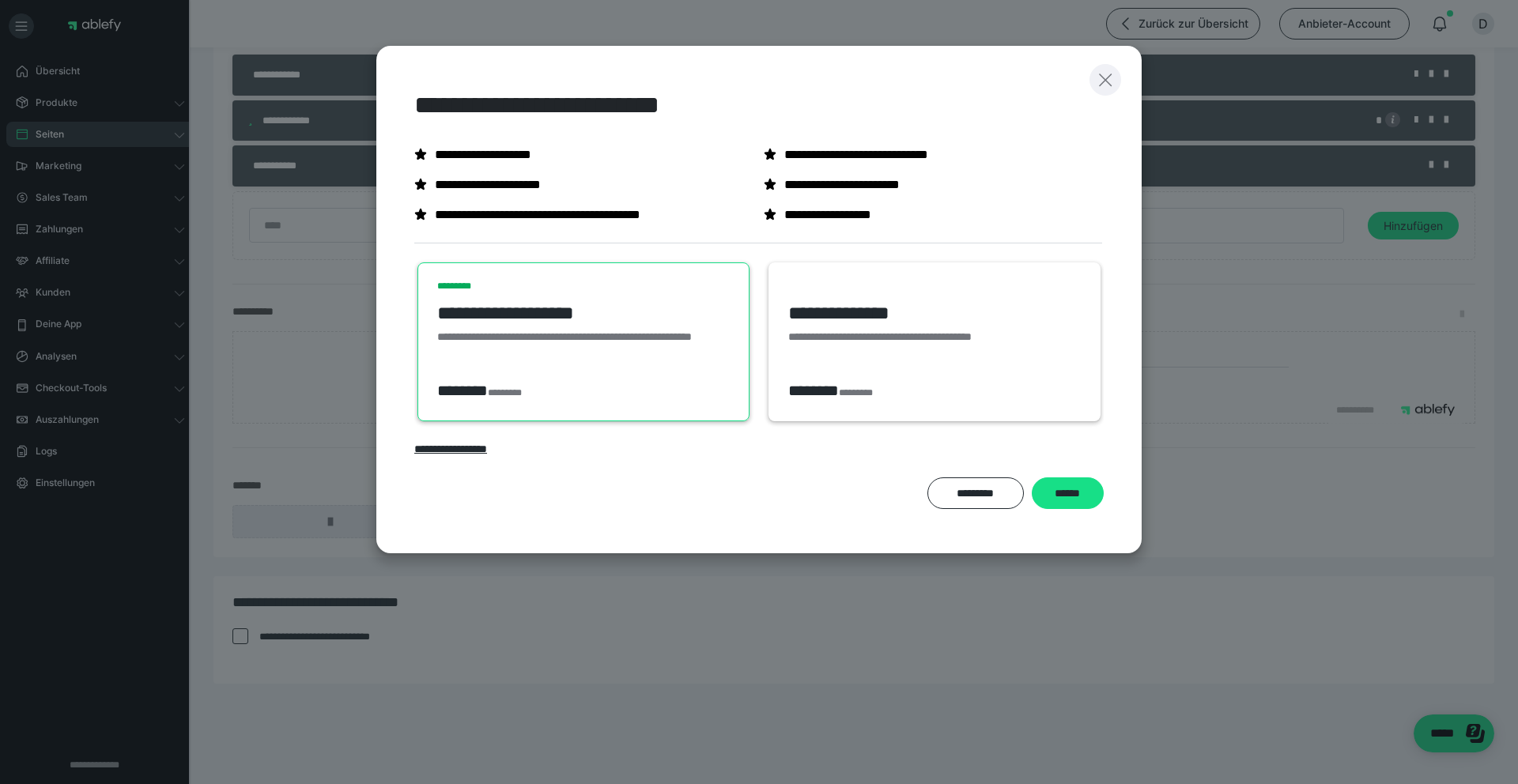 click 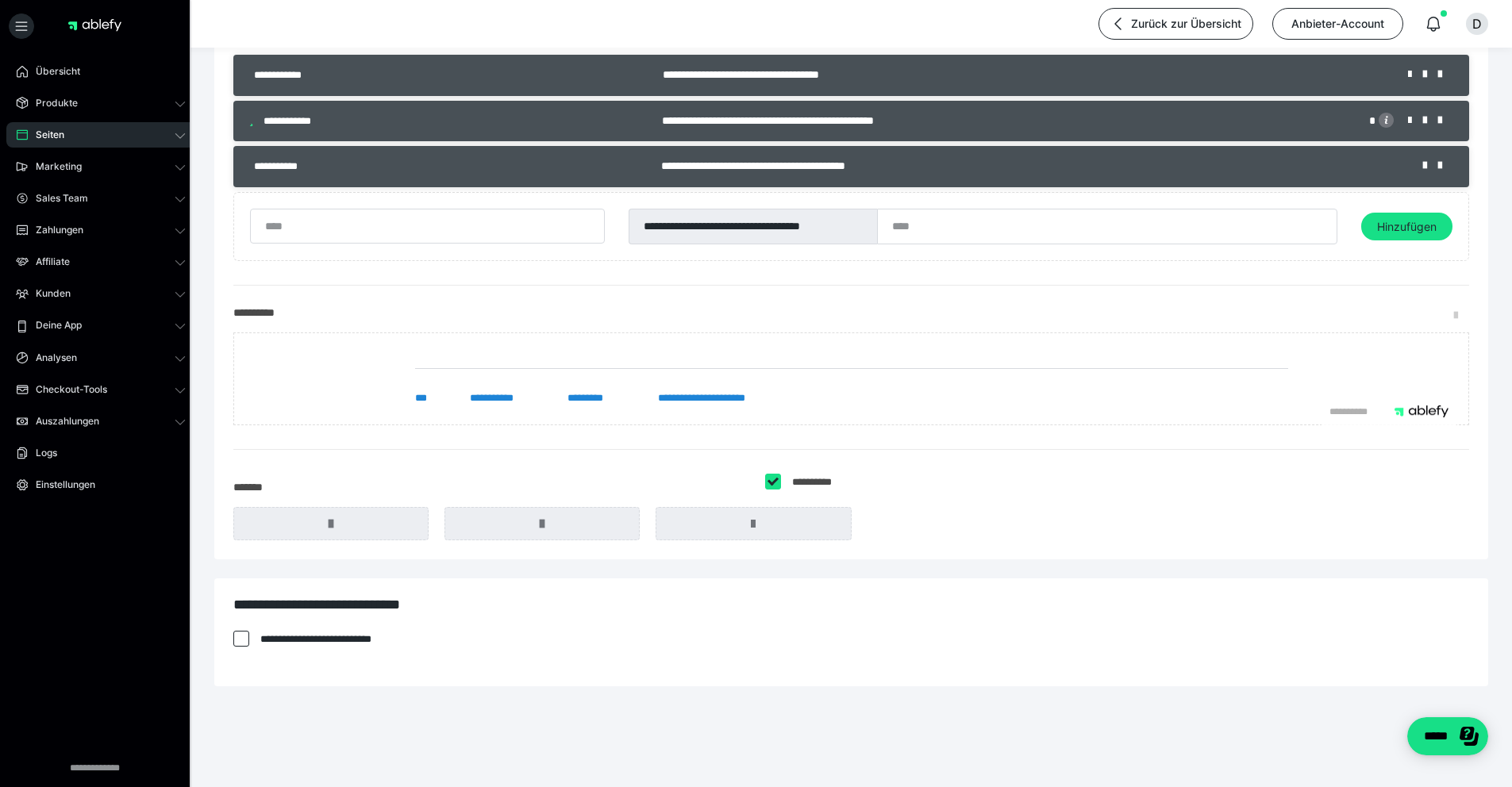 drag, startPoint x: 755, startPoint y: 171, endPoint x: 766, endPoint y: 171, distance: 11 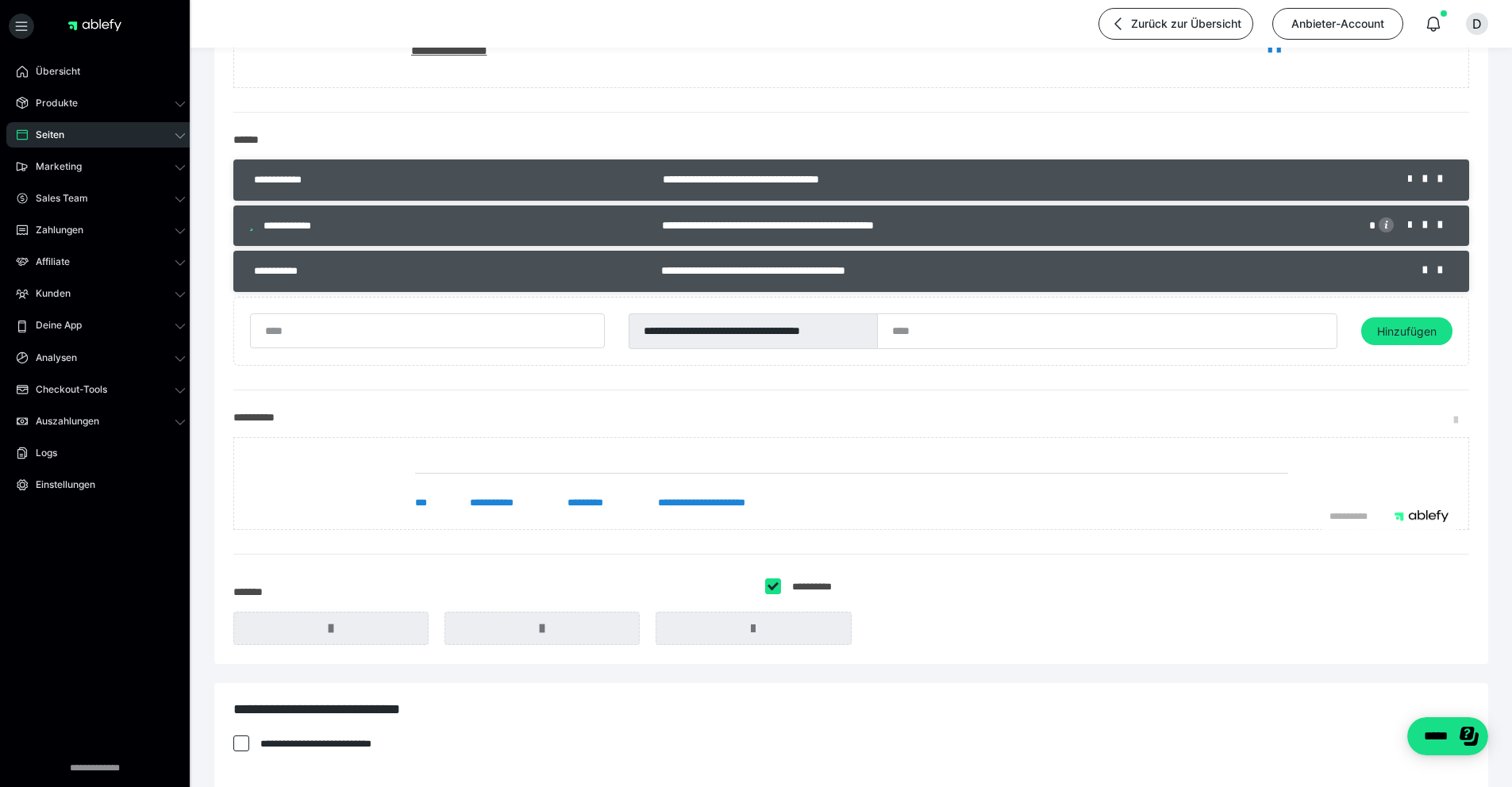 scroll, scrollTop: 388, scrollLeft: 0, axis: vertical 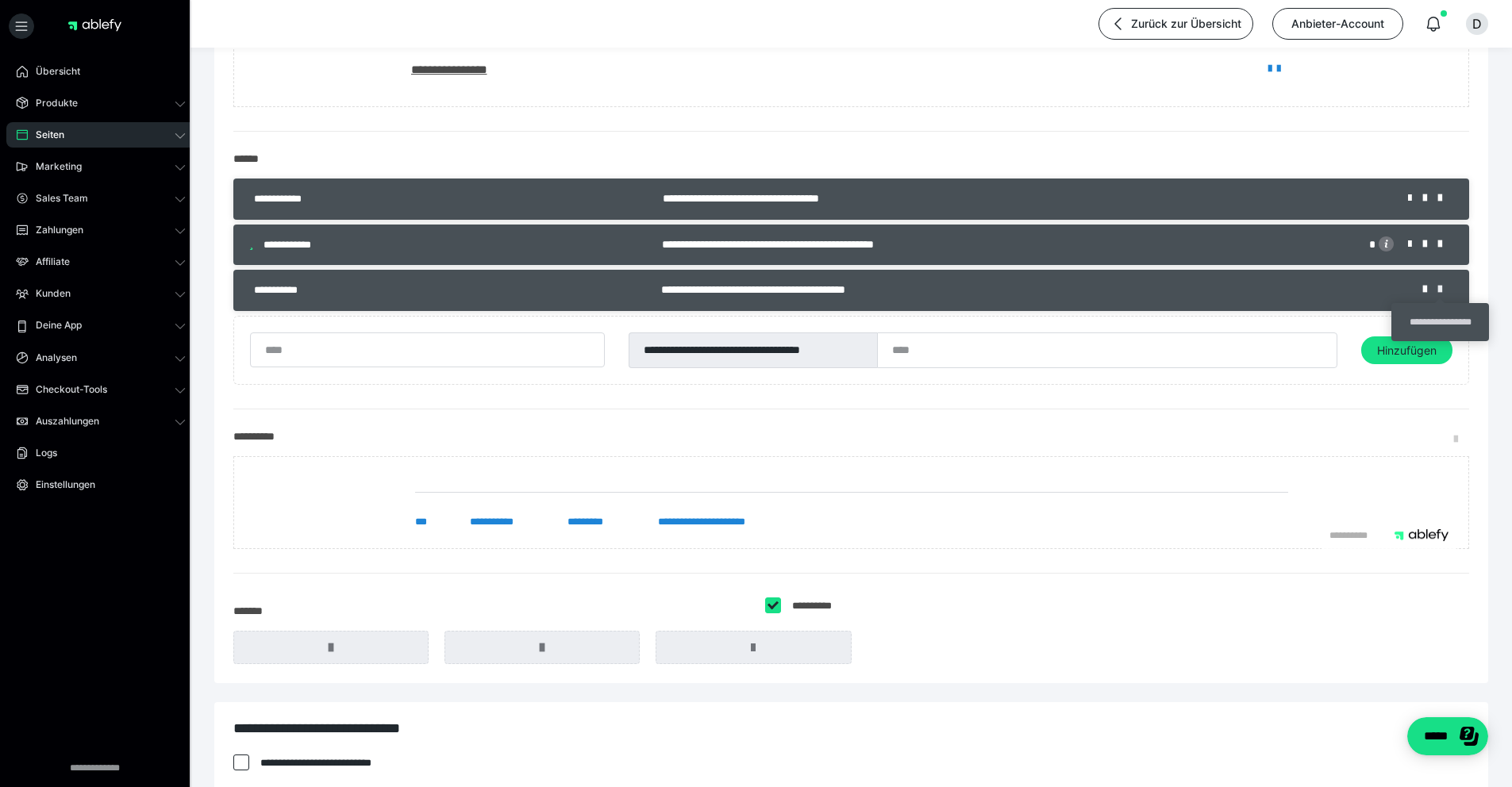 click at bounding box center [1445, 290] 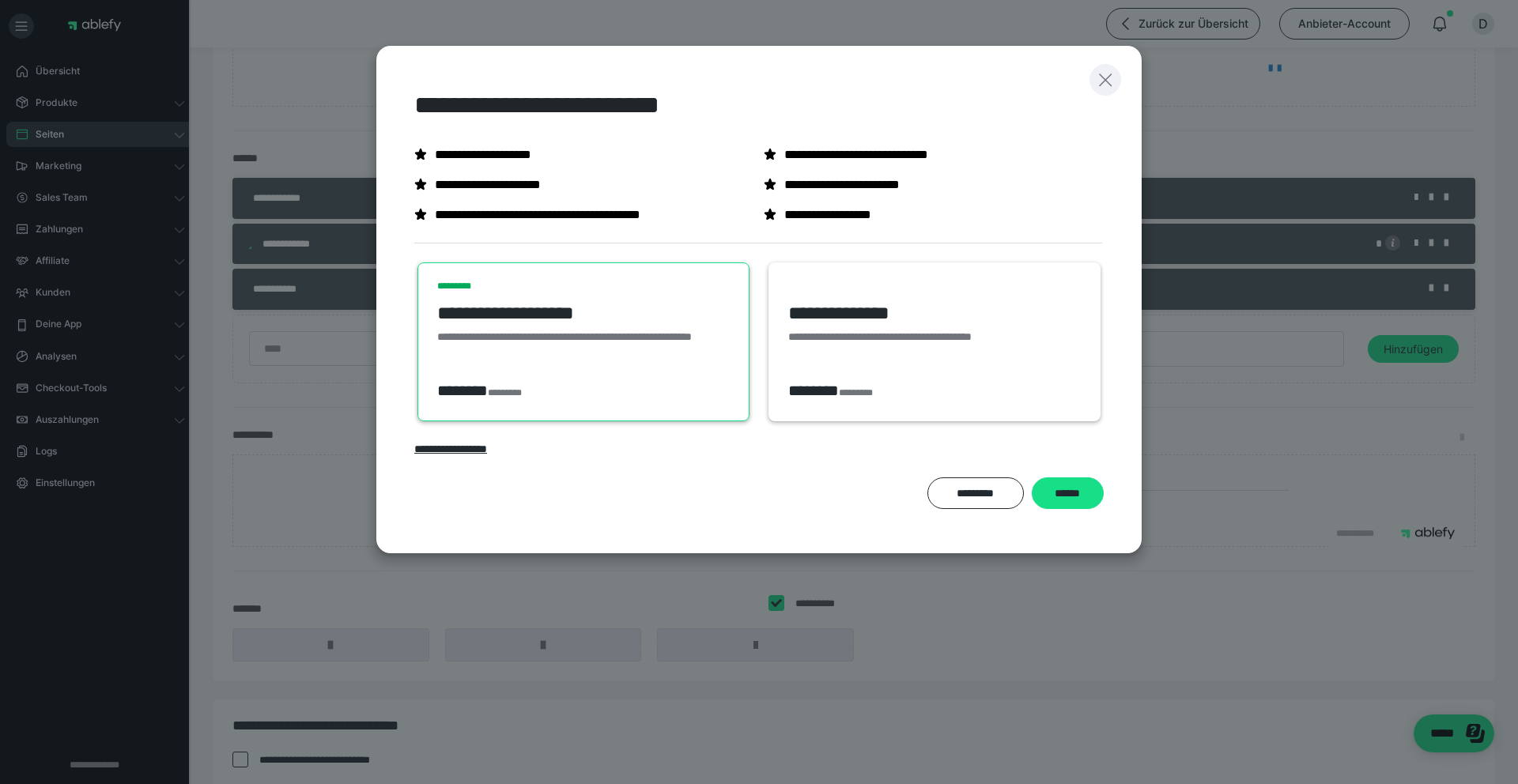 click 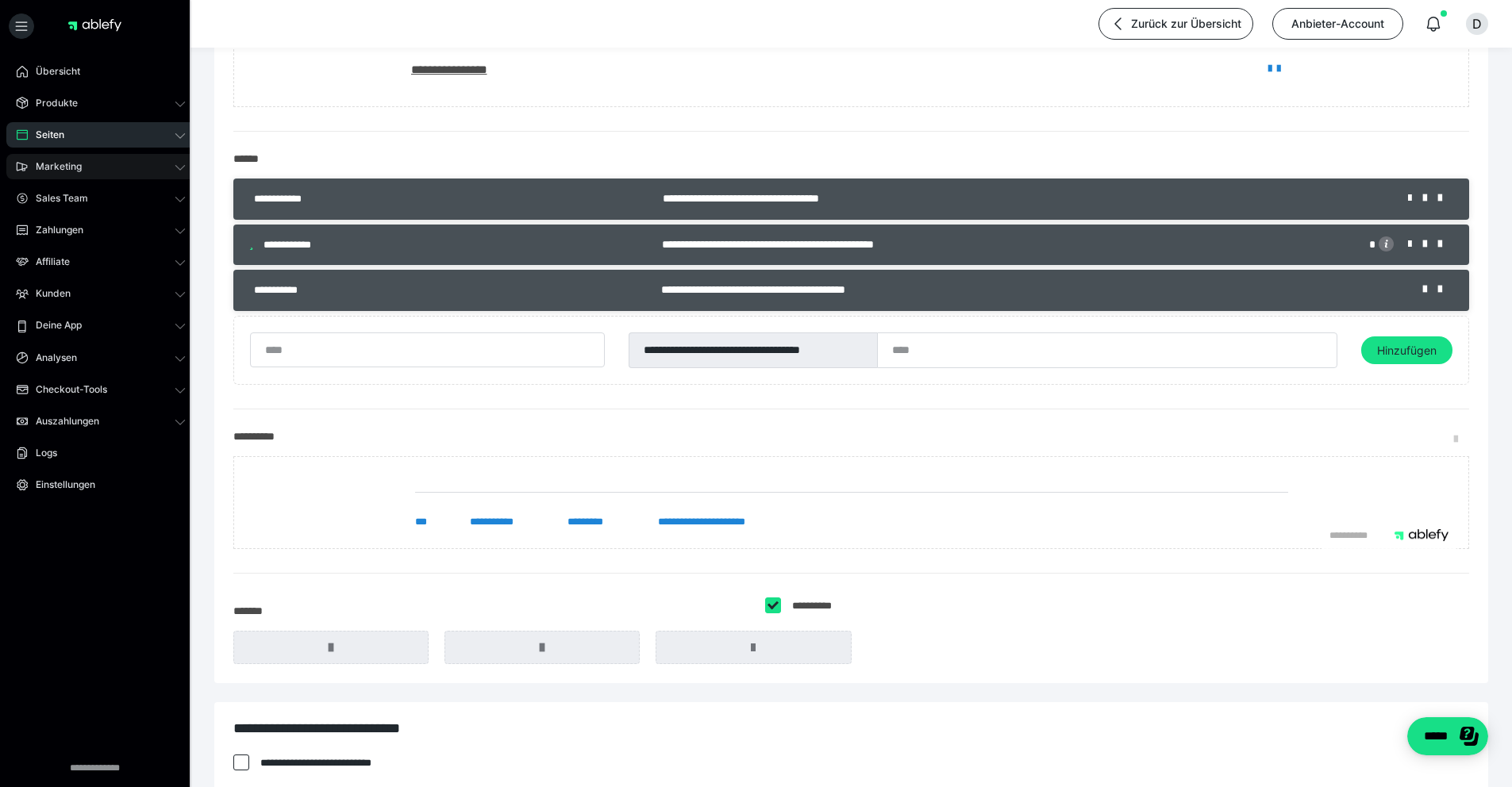 click on "Marketing" at bounding box center (101, 167) 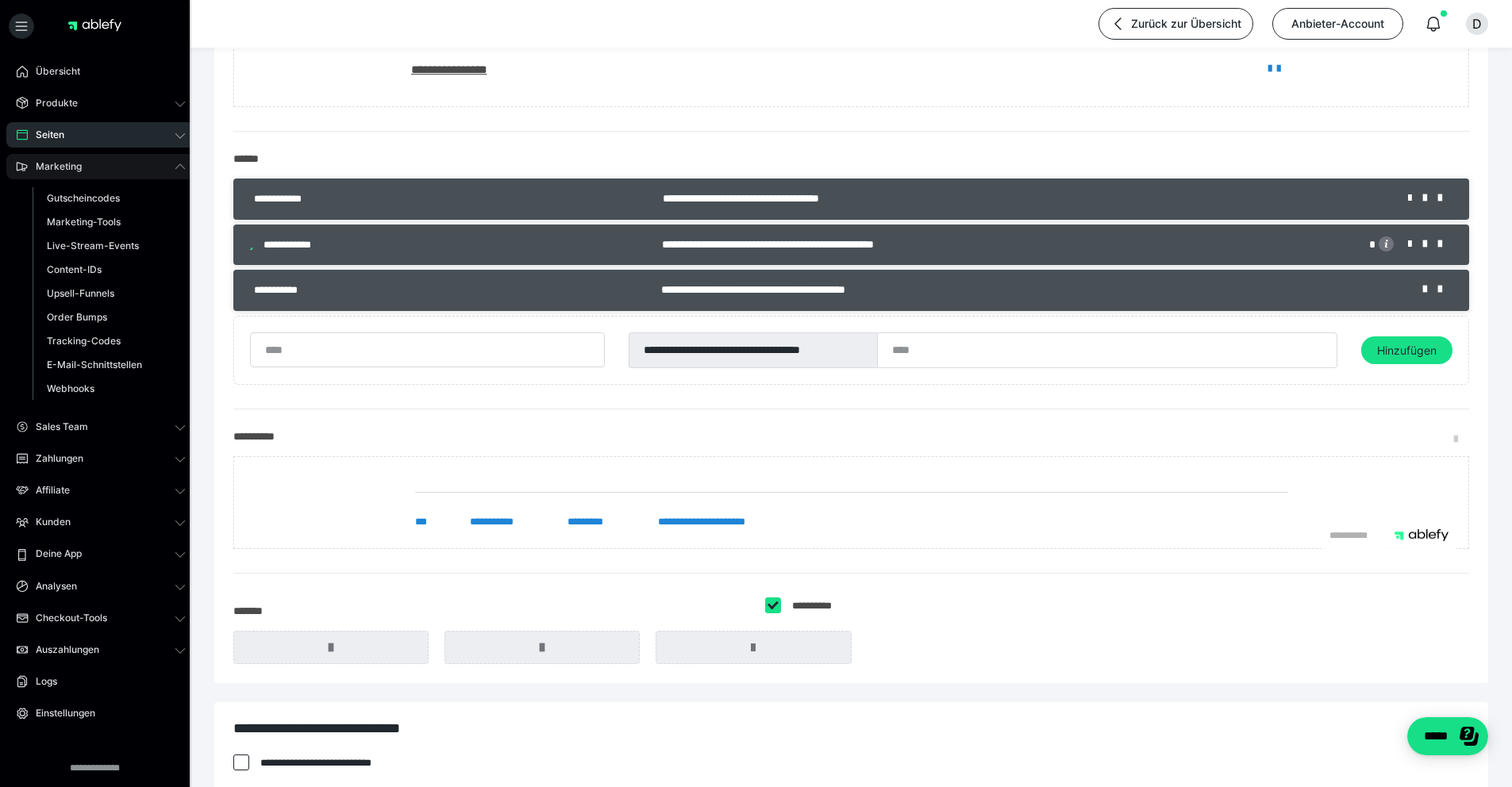 click on "Marketing" at bounding box center (101, 167) 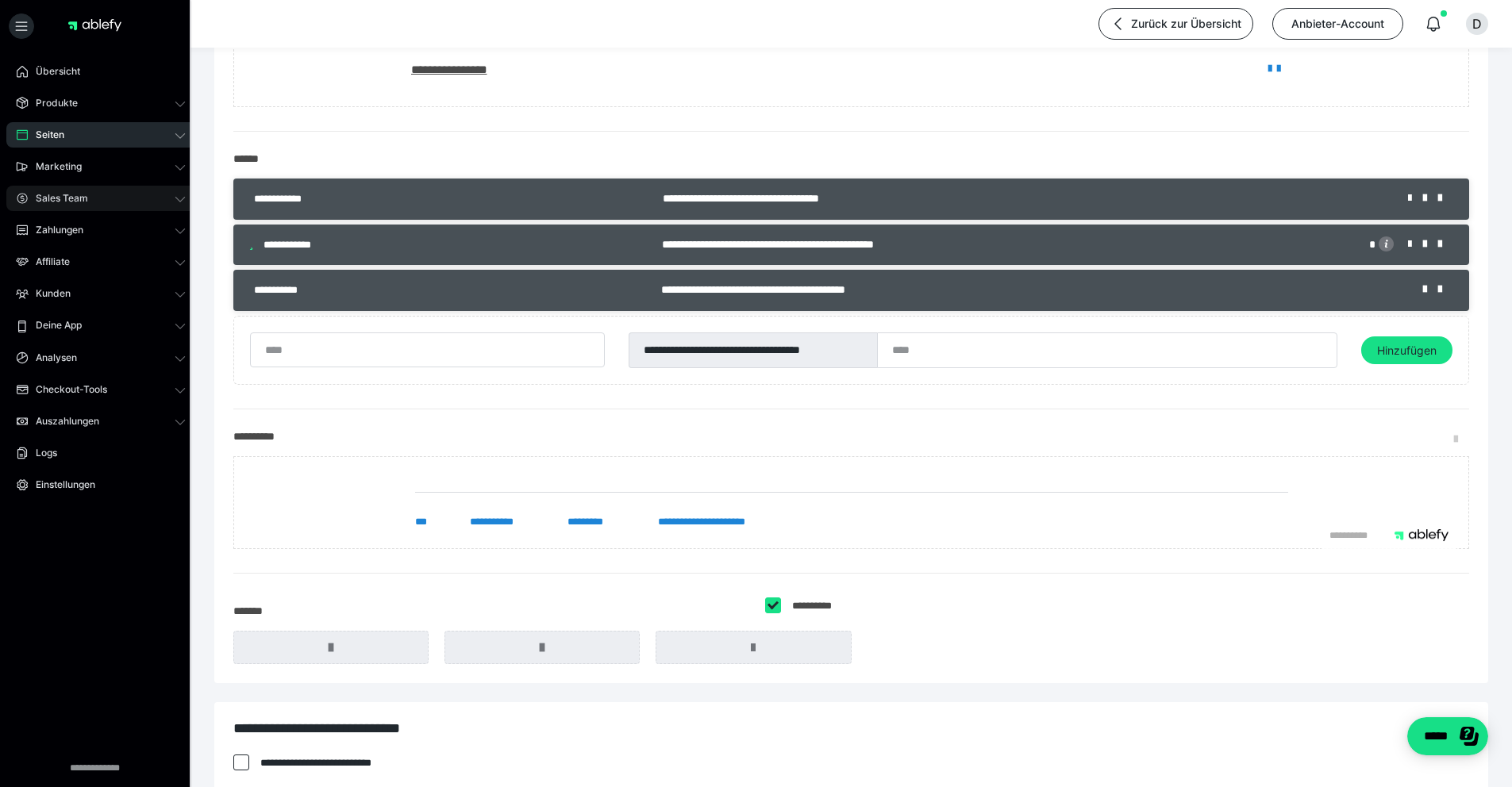 click on "Sales Team" at bounding box center [56, 198] 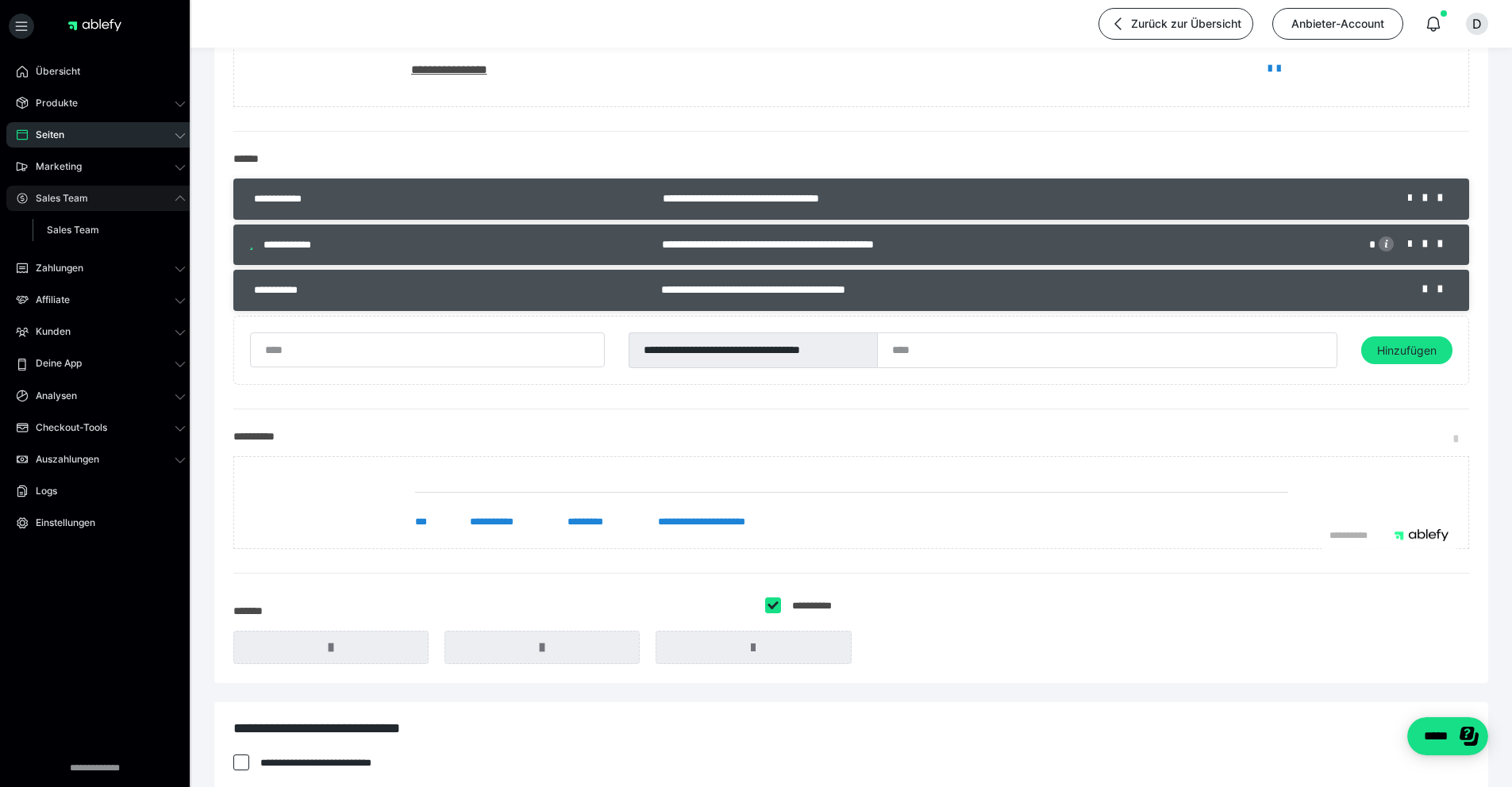click on "Sales Team" at bounding box center [101, 198] 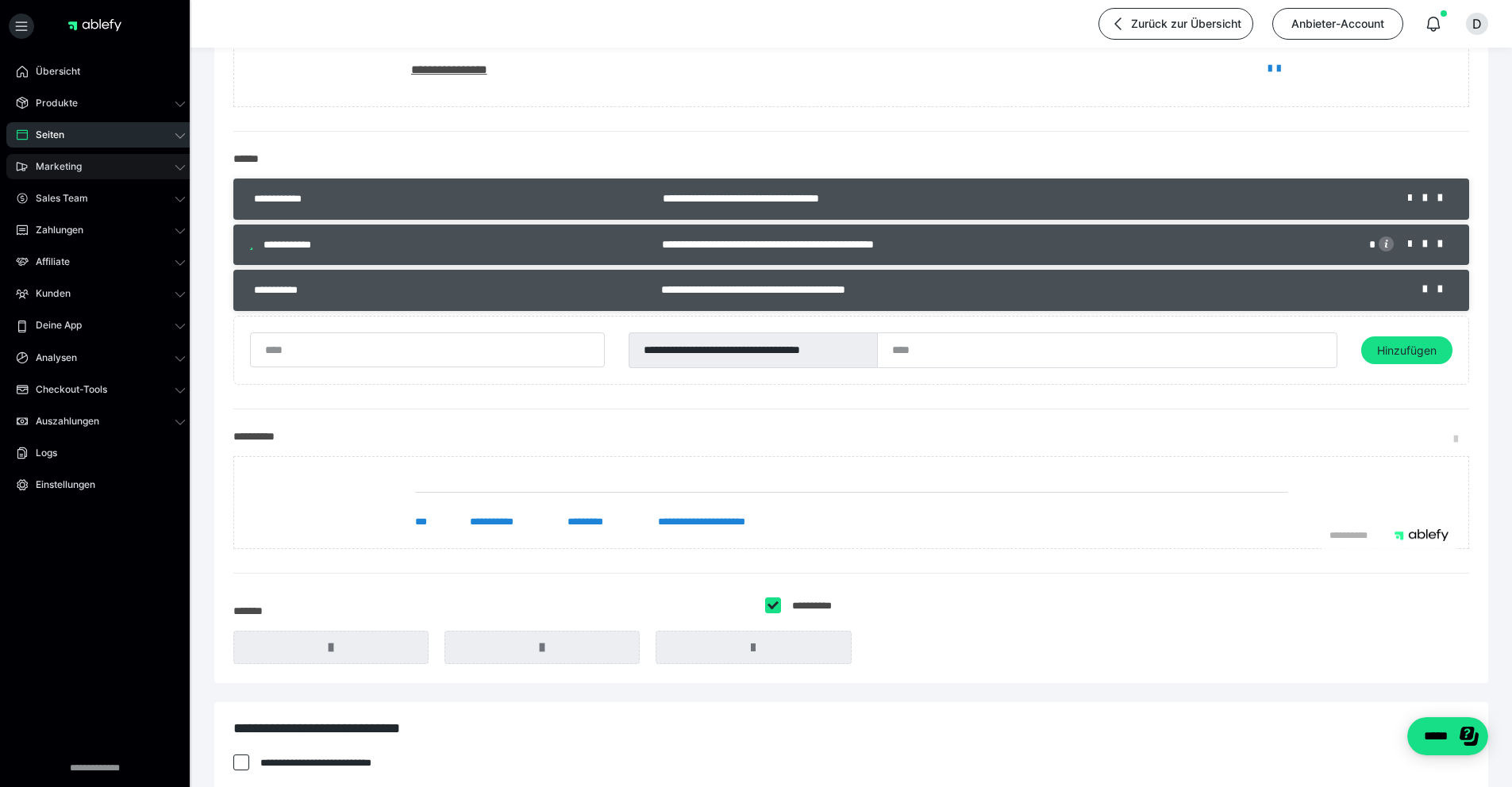 click on "Marketing" at bounding box center (101, 167) 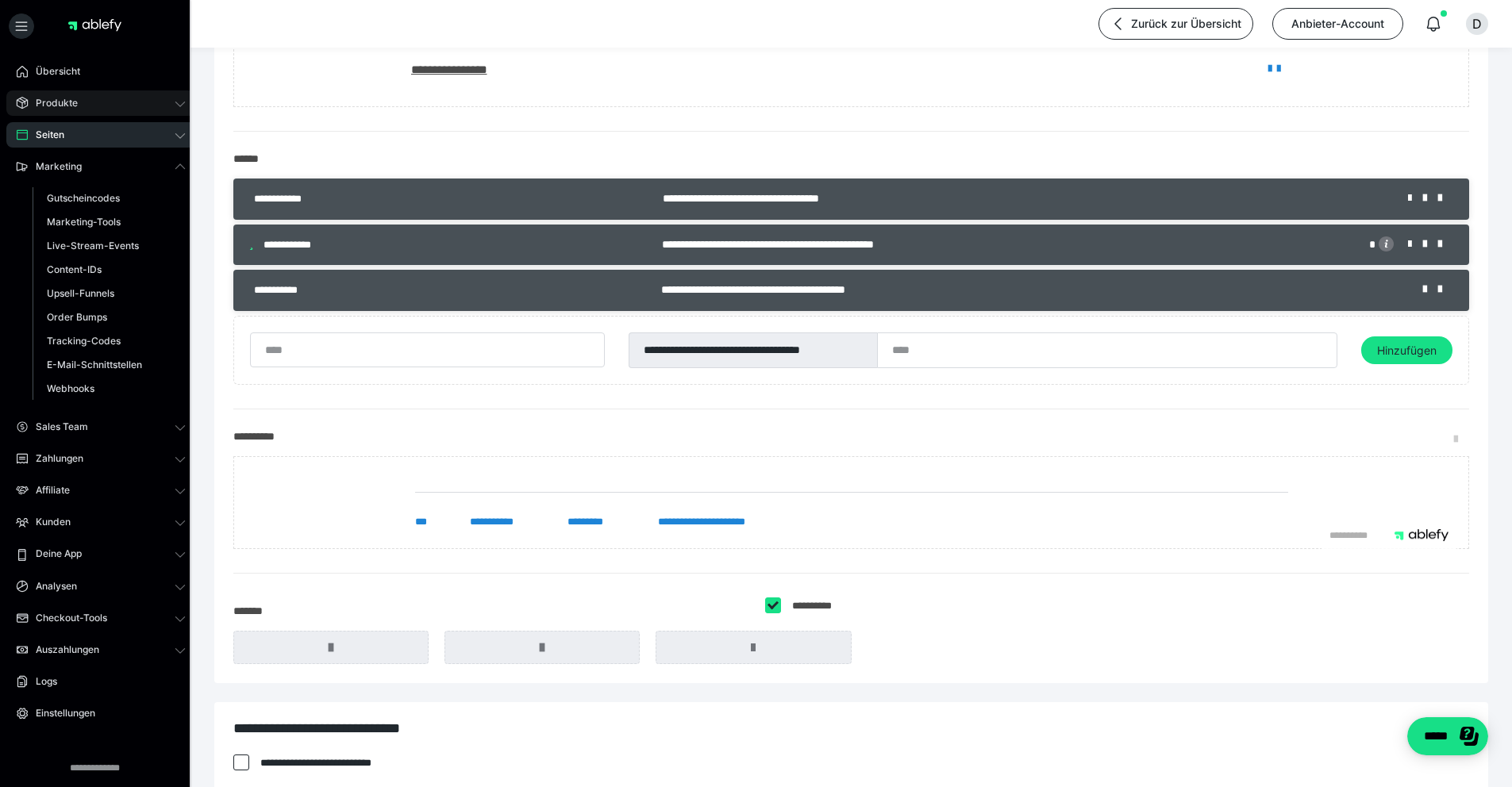 click on "Produkte" at bounding box center (51, 103) 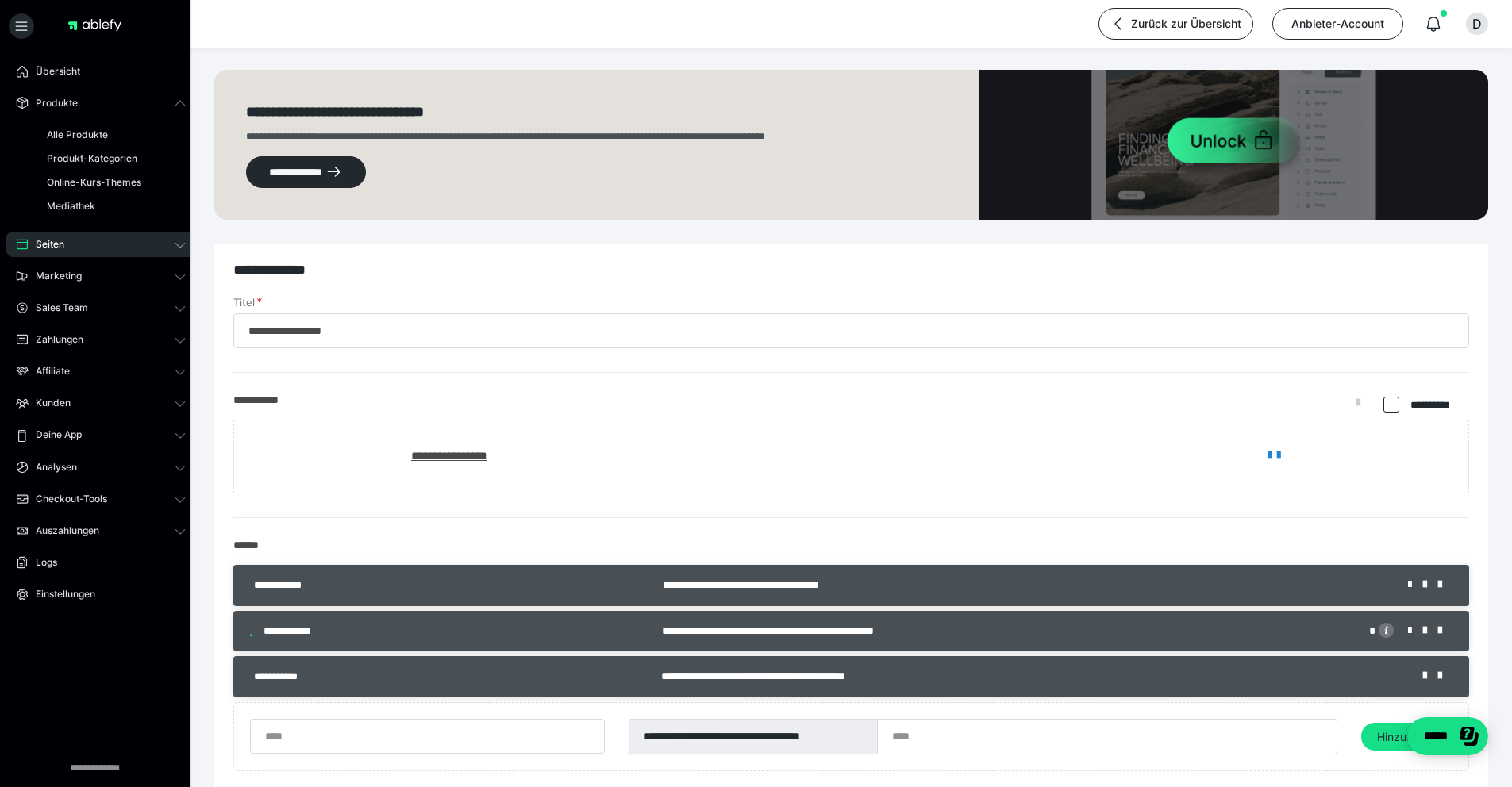 scroll, scrollTop: 0, scrollLeft: 0, axis: both 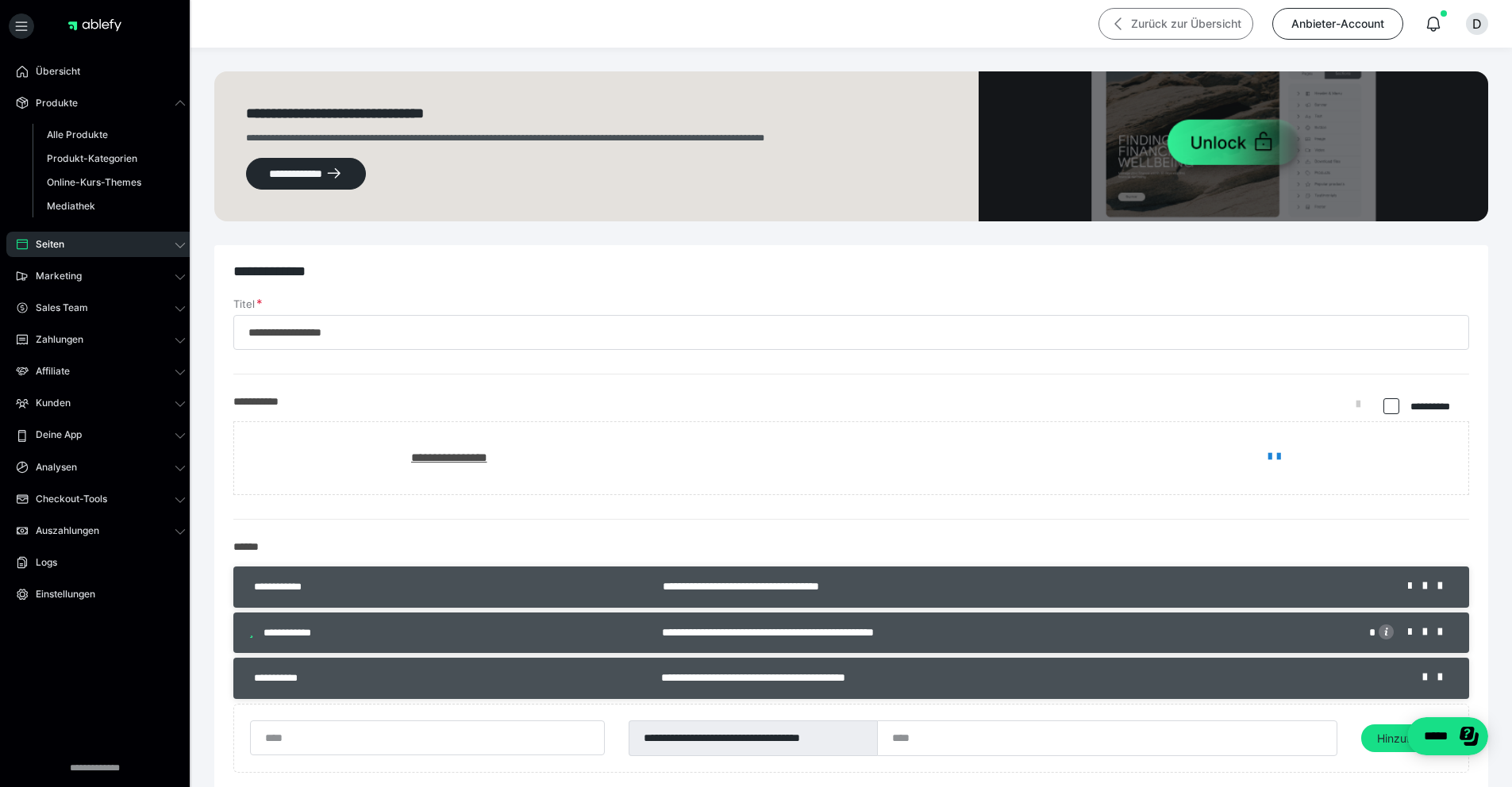 click on "Zurück zur Übersicht" at bounding box center [1175, 24] 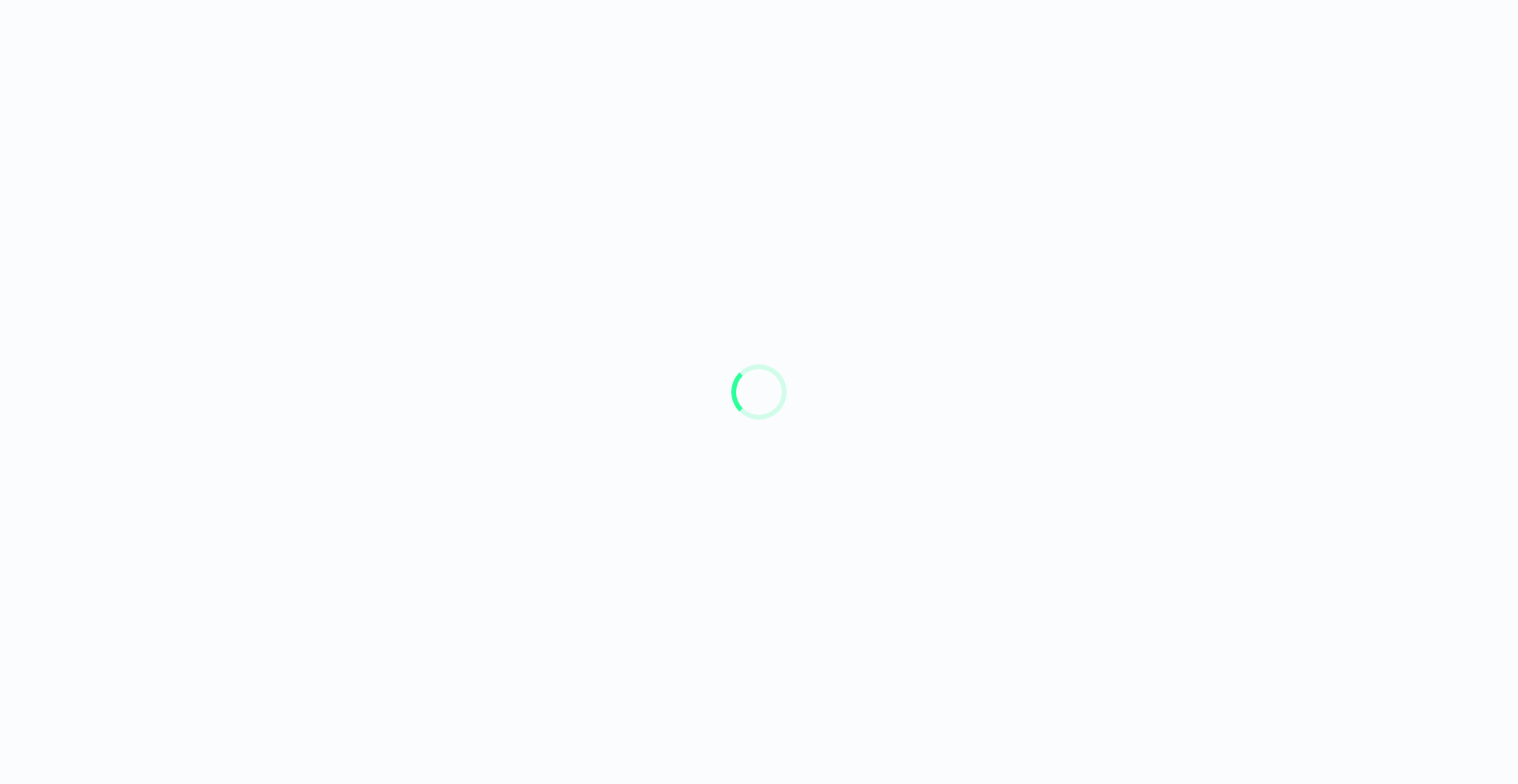 scroll, scrollTop: 0, scrollLeft: 0, axis: both 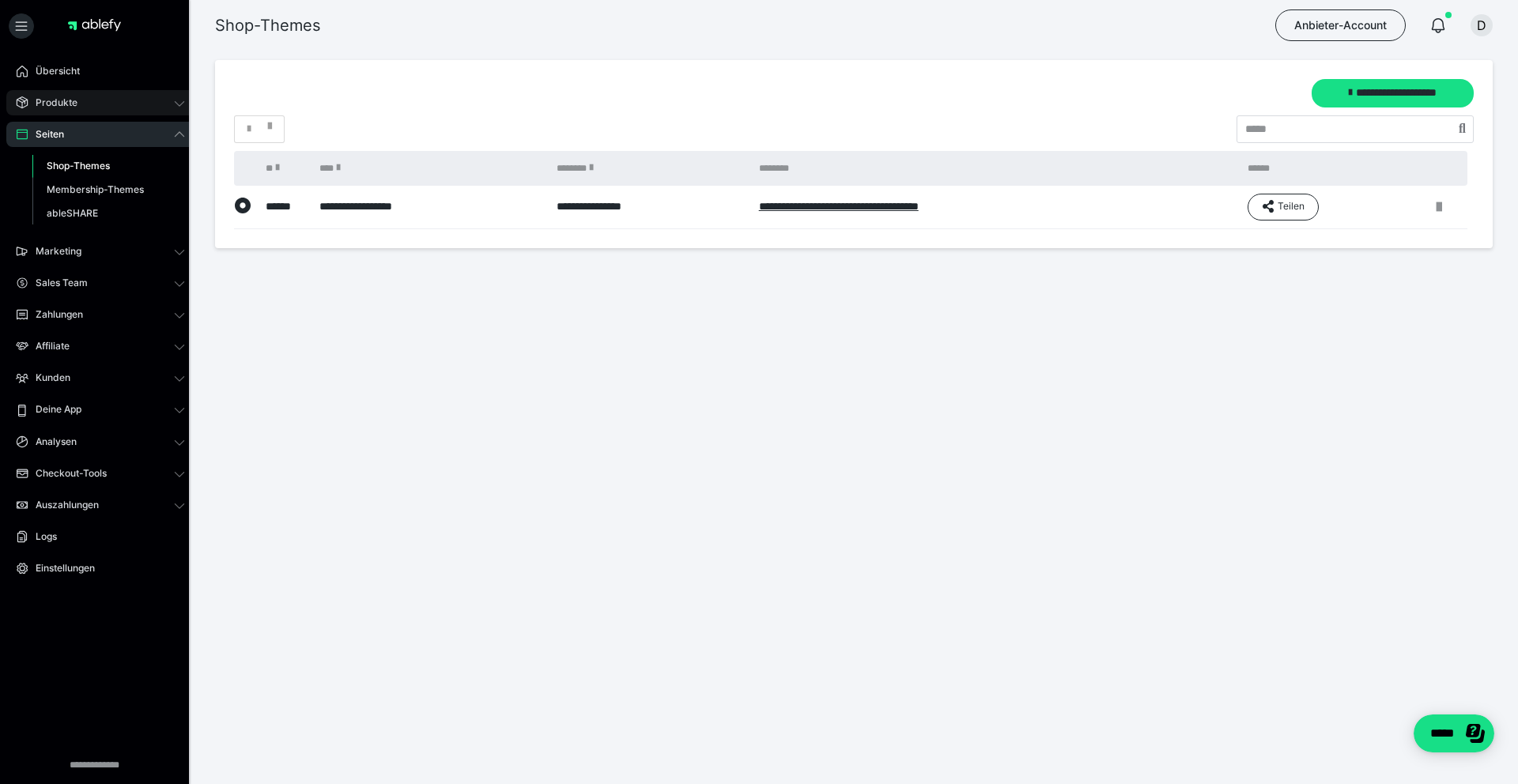 click on "Produkte" at bounding box center (100, 103) 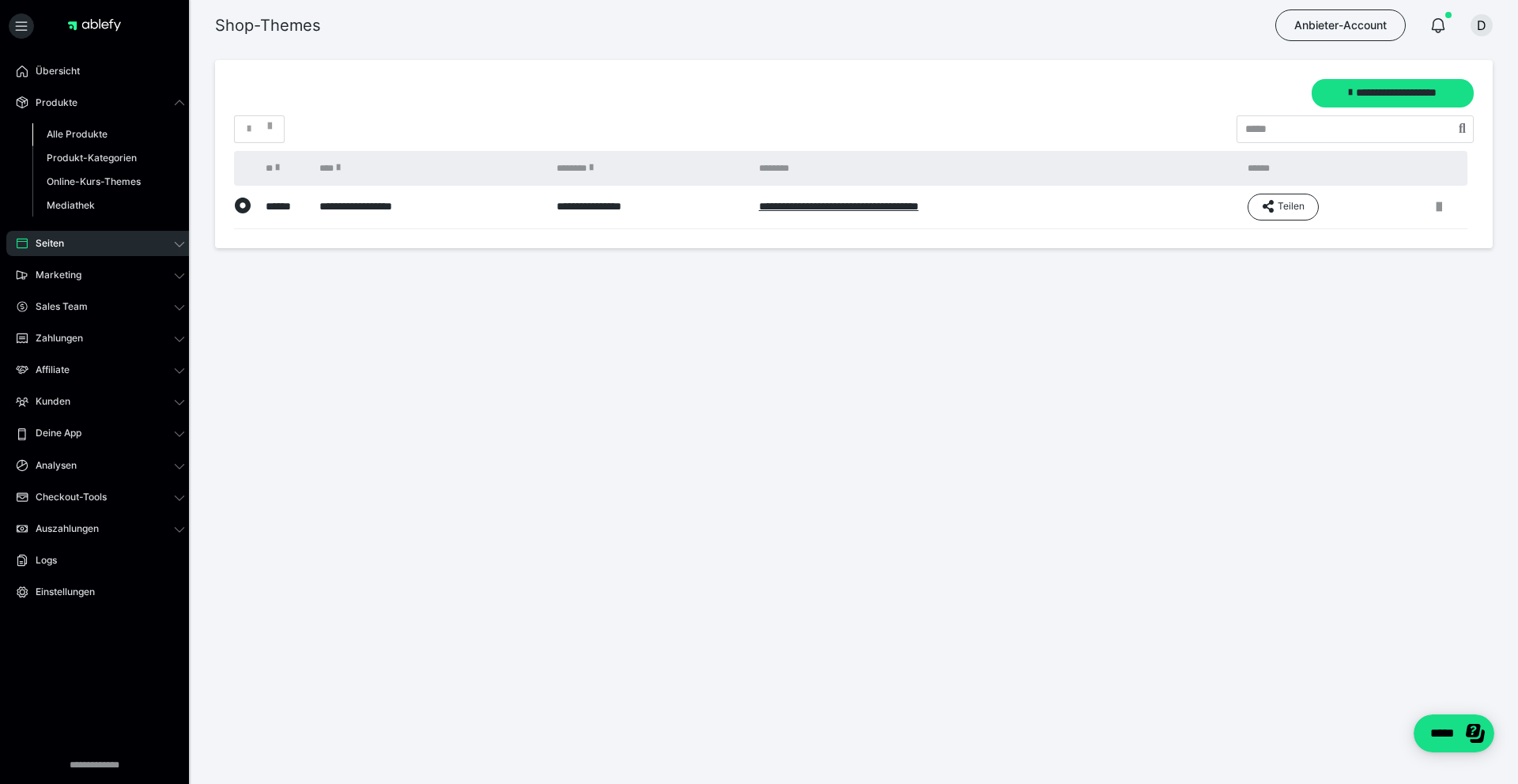 click on "Alle Produkte" at bounding box center [77, 134] 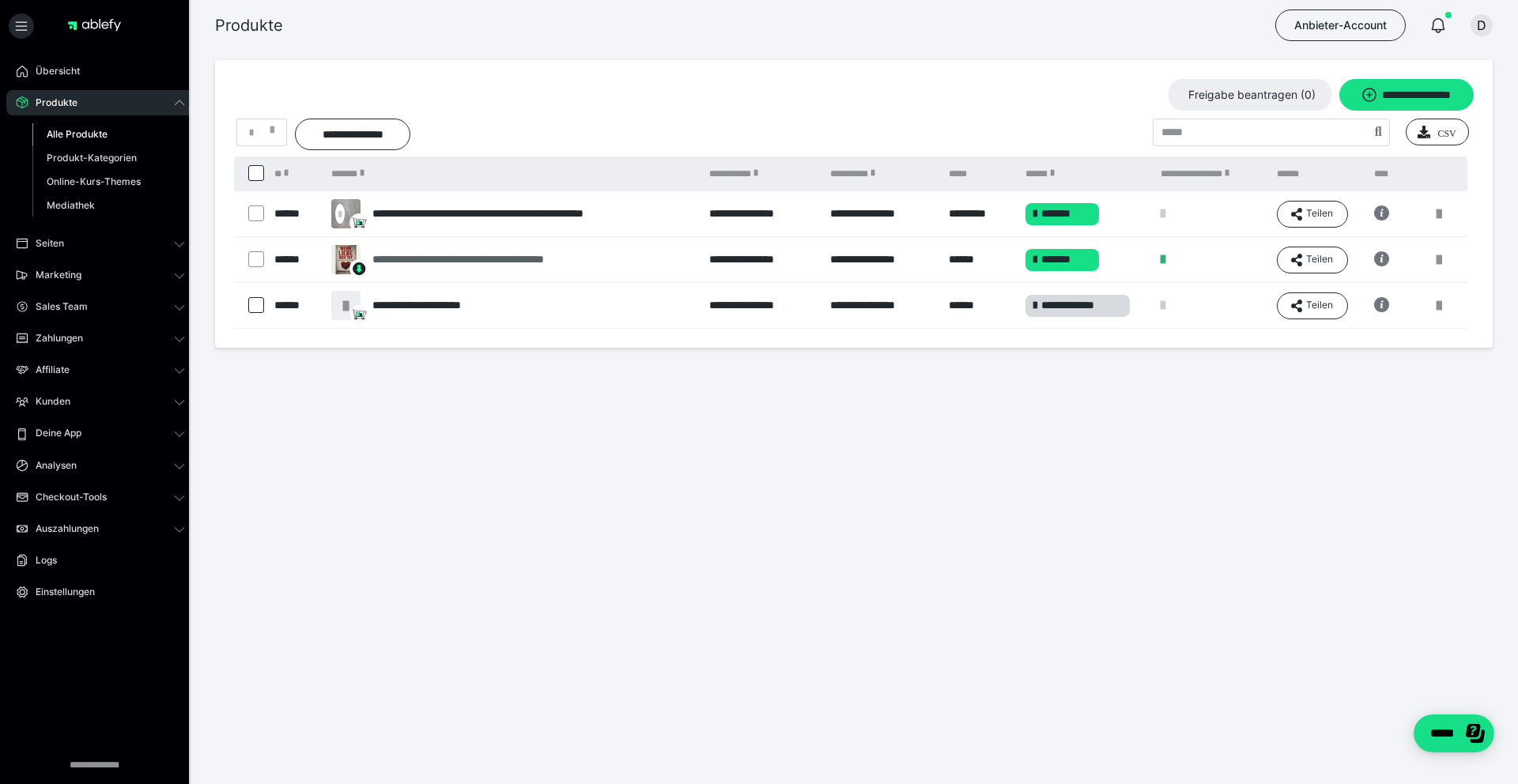 click on "**********" at bounding box center [475, 259] 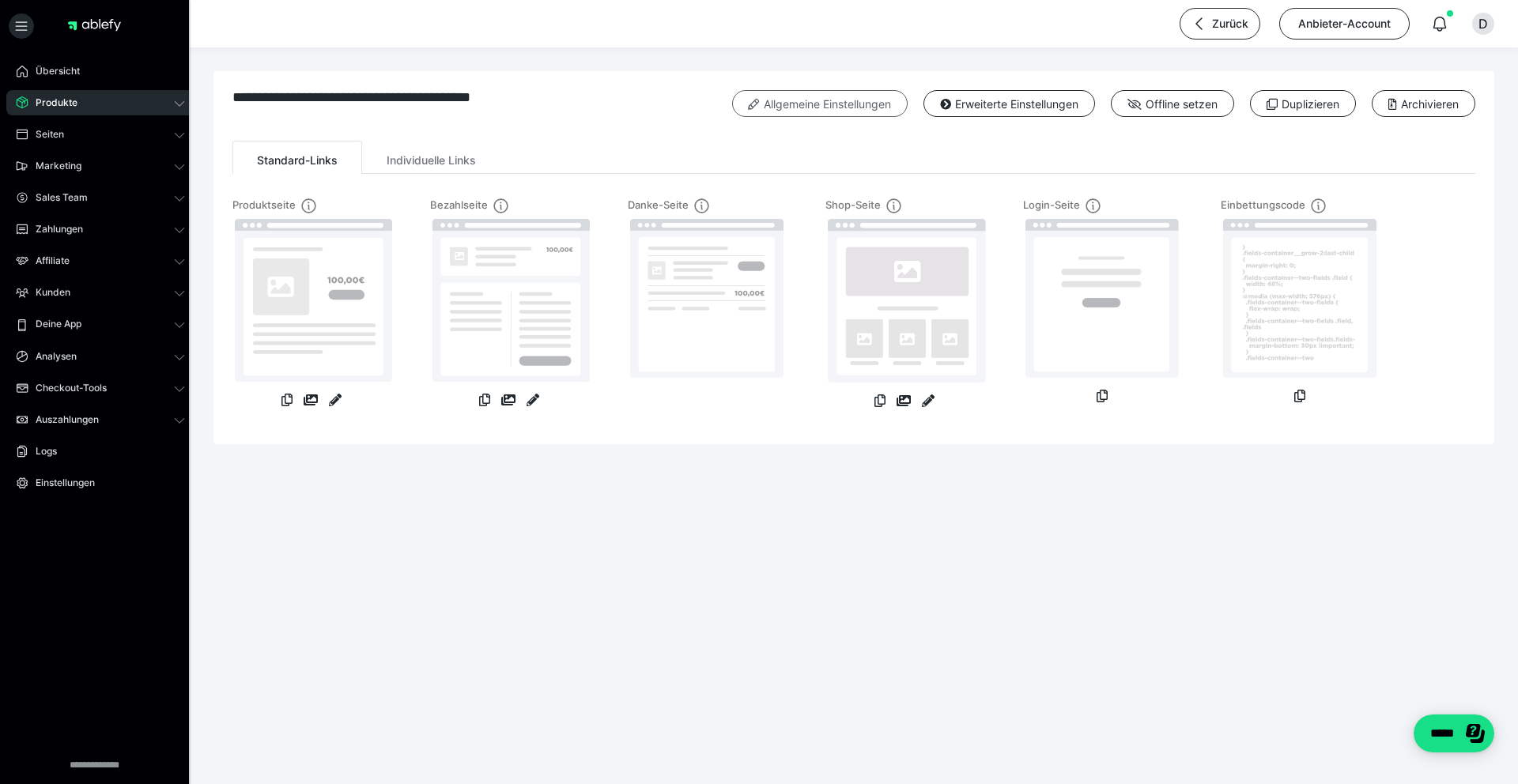 click on "Allgemeine Einstellungen" at bounding box center (820, 104) 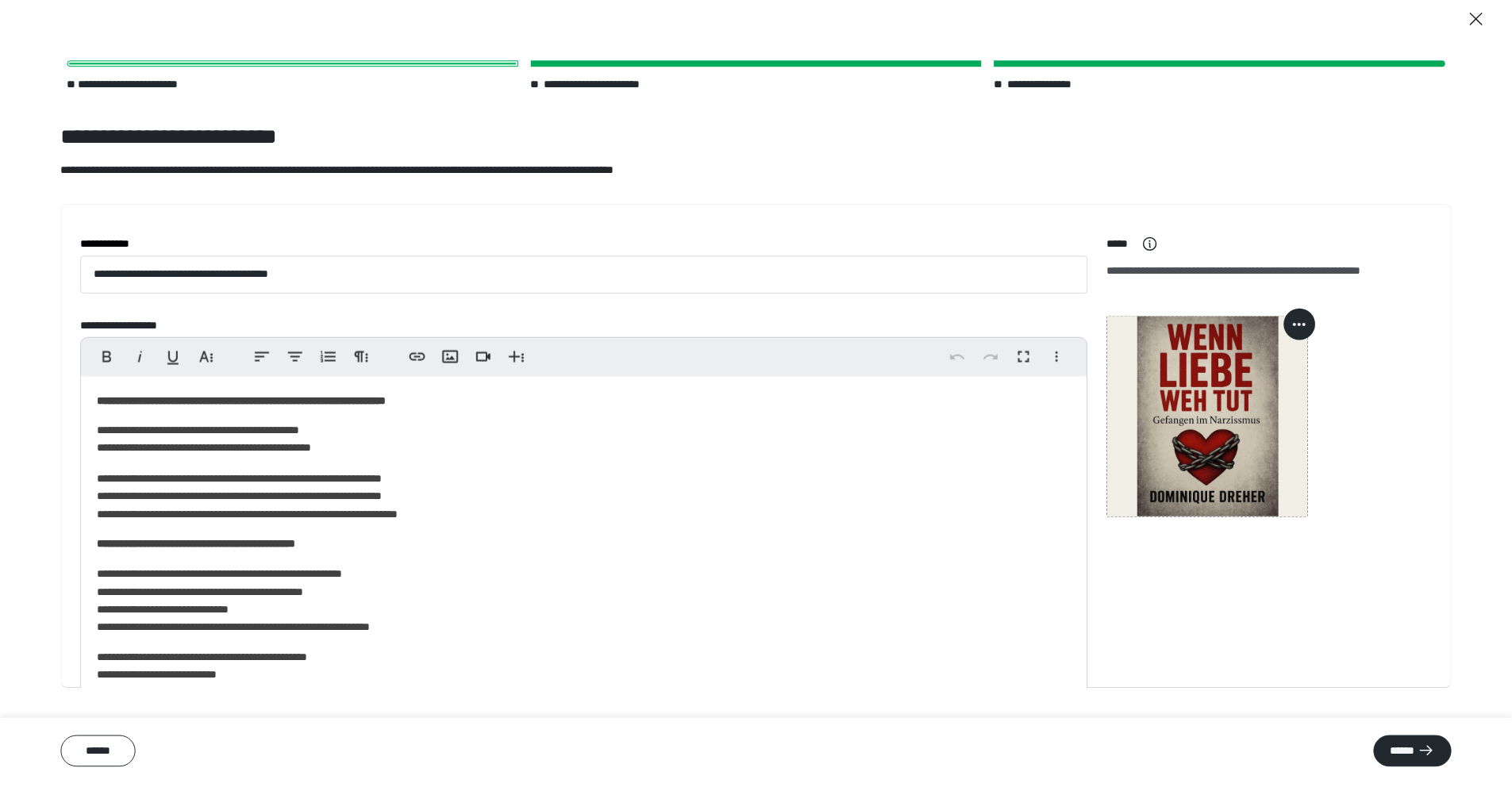 scroll, scrollTop: 52, scrollLeft: 0, axis: vertical 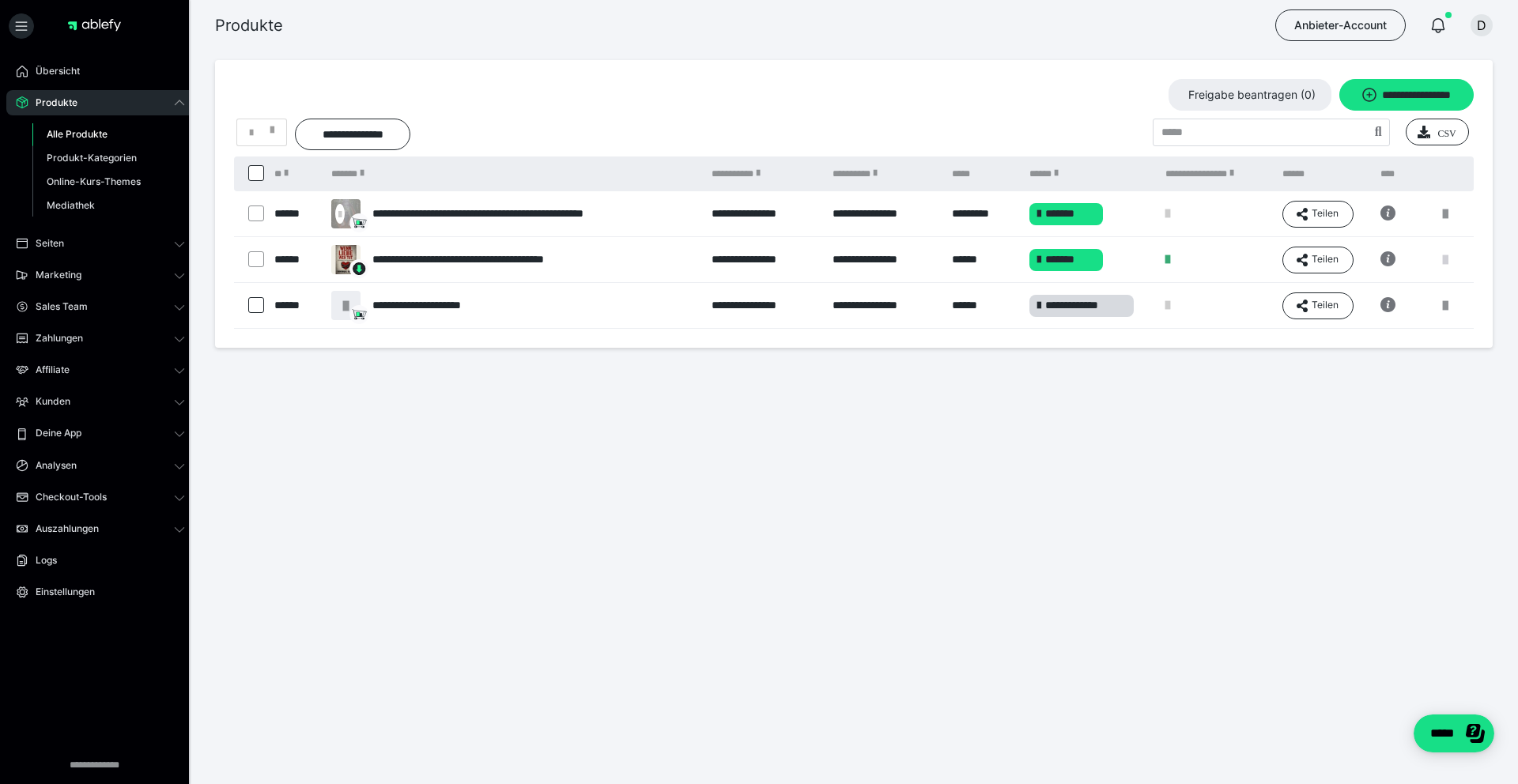 click at bounding box center (1445, 260) 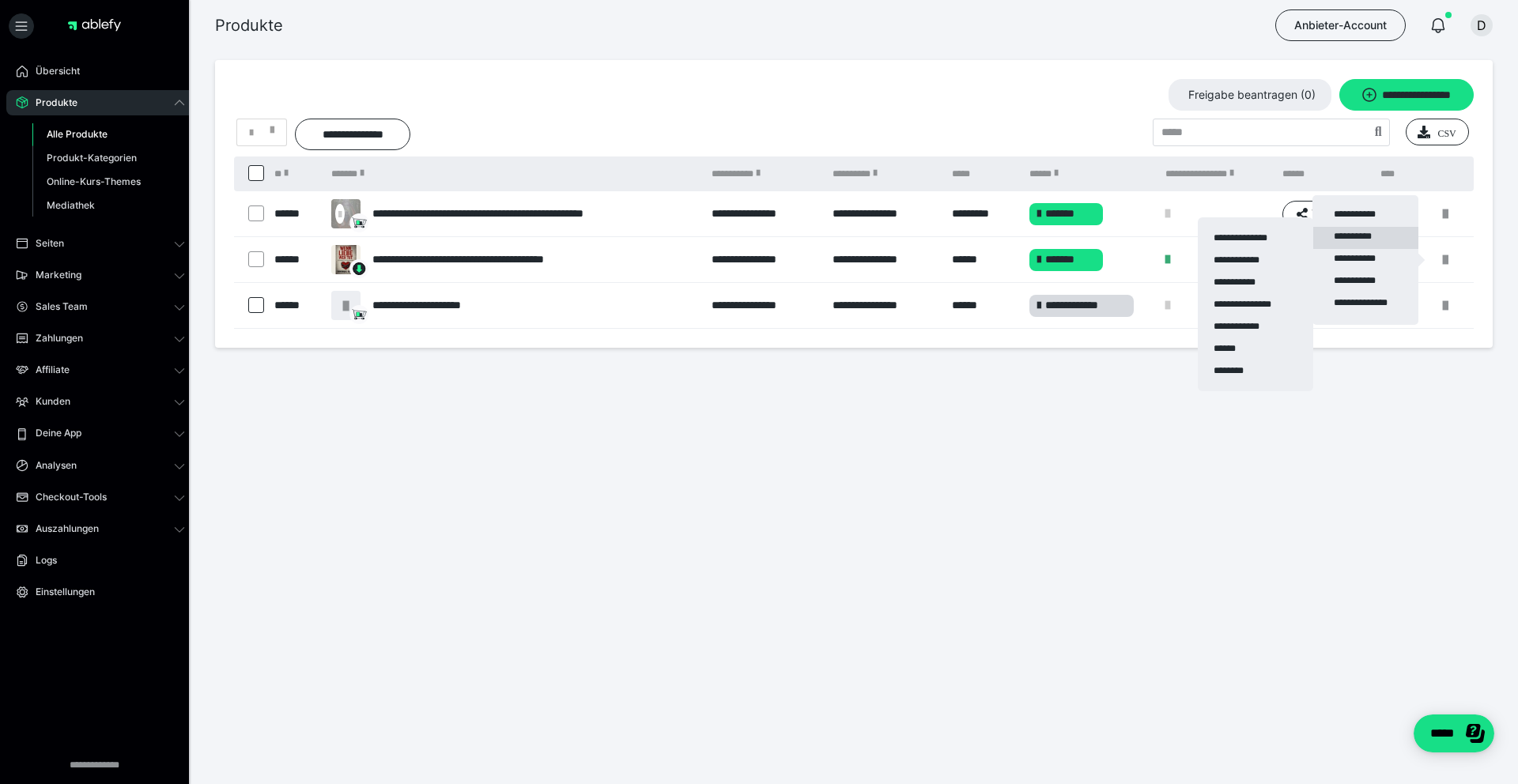 click on "**********" at bounding box center (1365, 238) 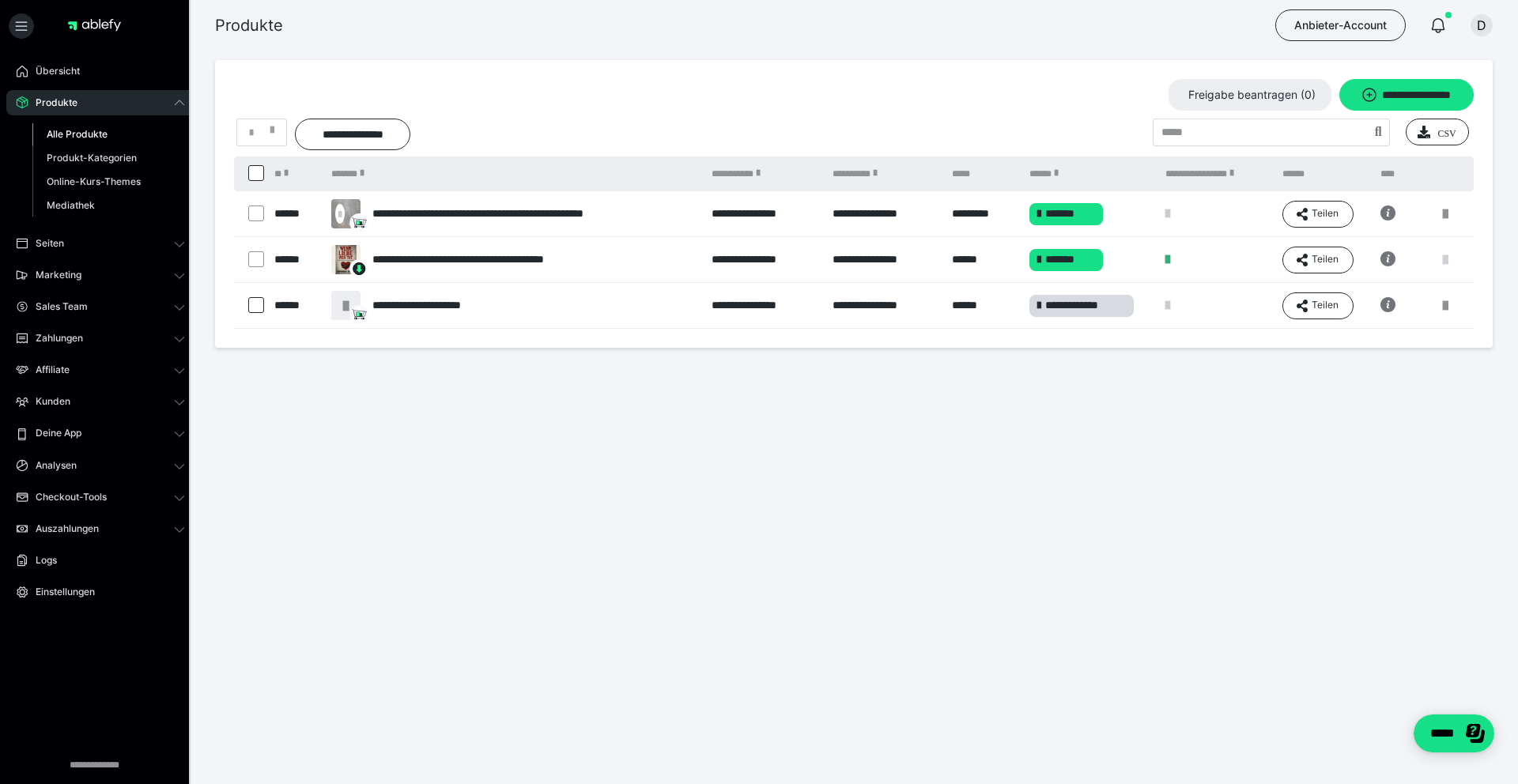 click at bounding box center [1445, 260] 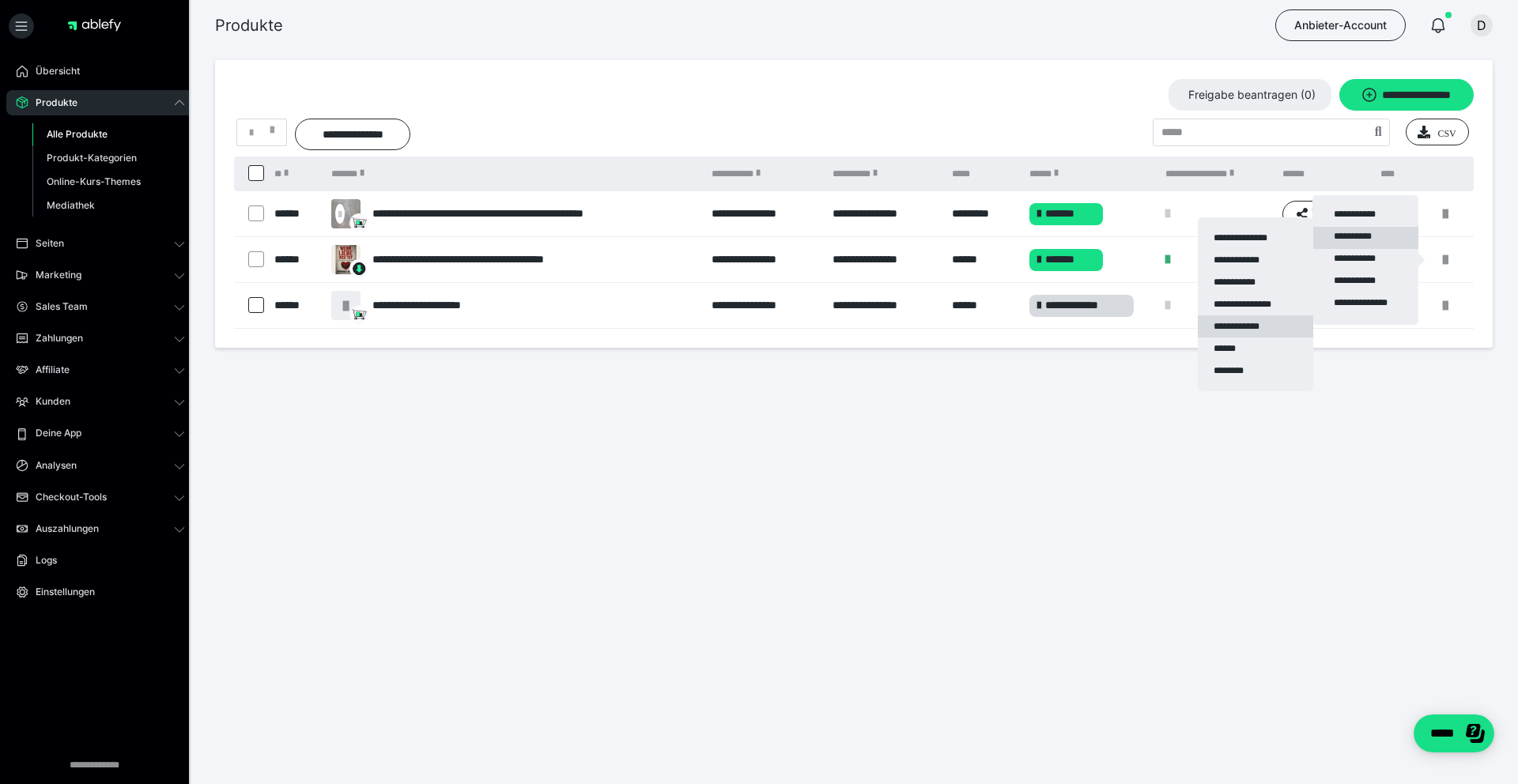 click on "**********" at bounding box center (1256, 326) 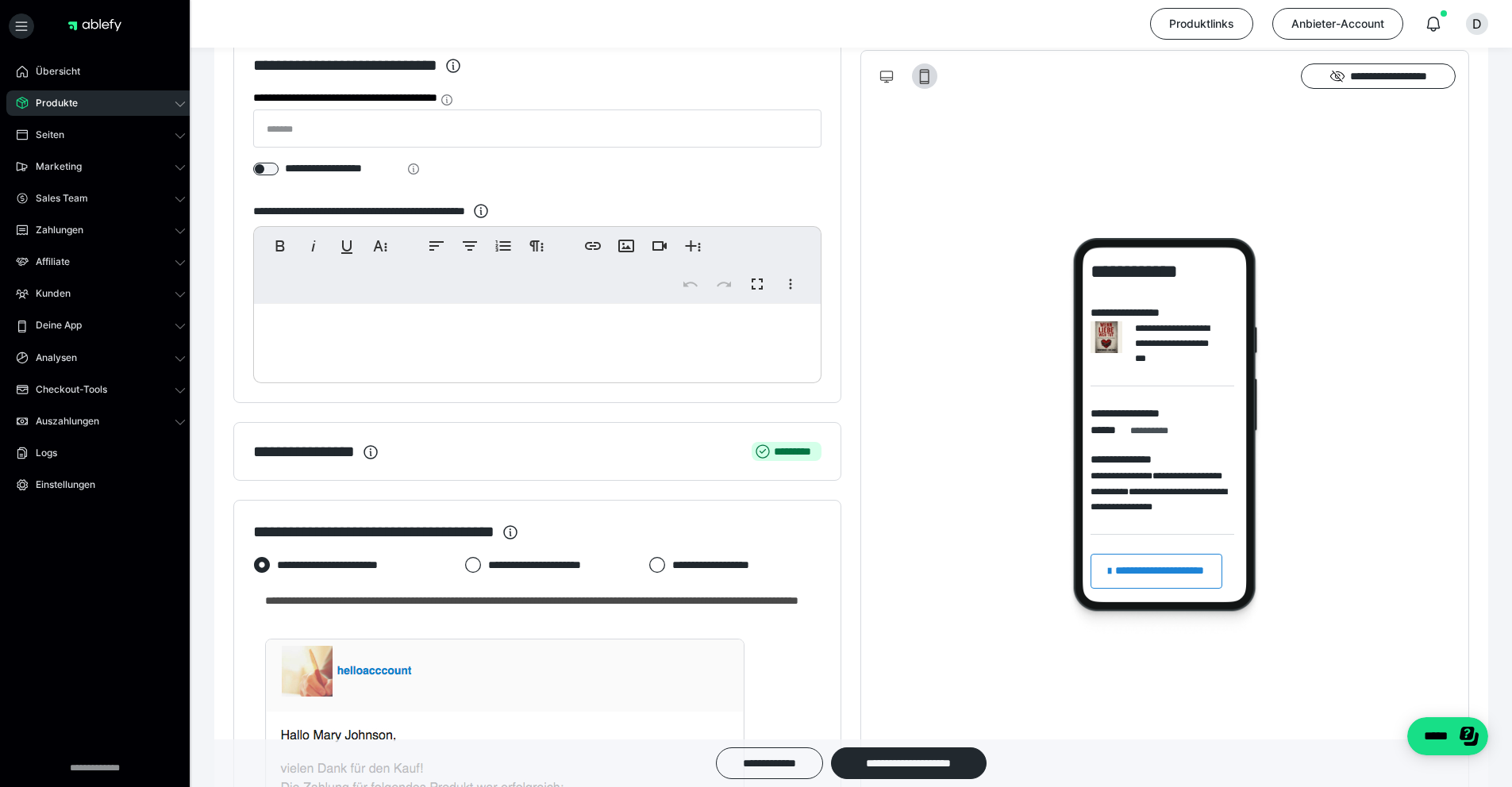 scroll, scrollTop: 253, scrollLeft: 0, axis: vertical 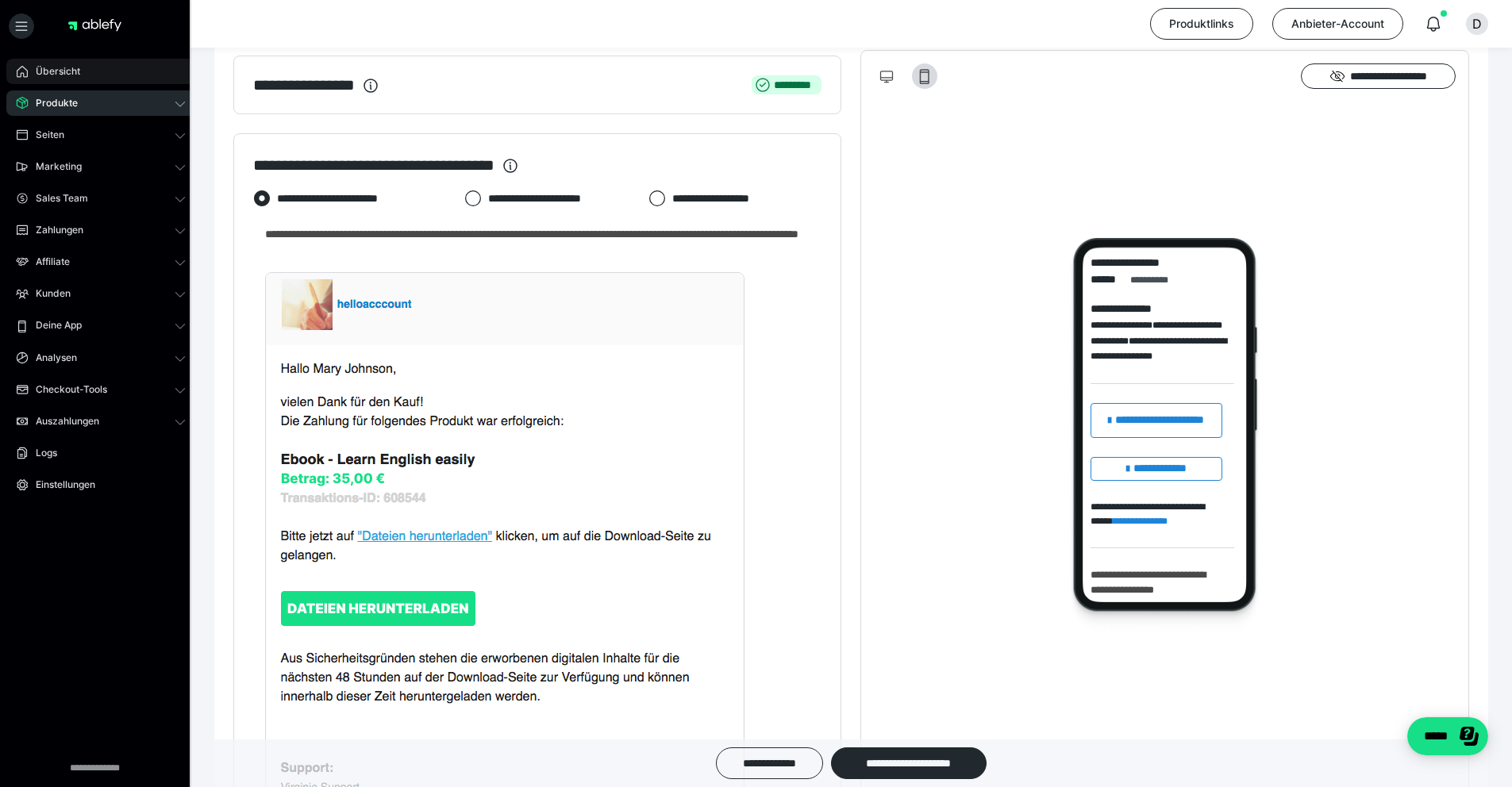 click on "Übersicht" at bounding box center [101, 71] 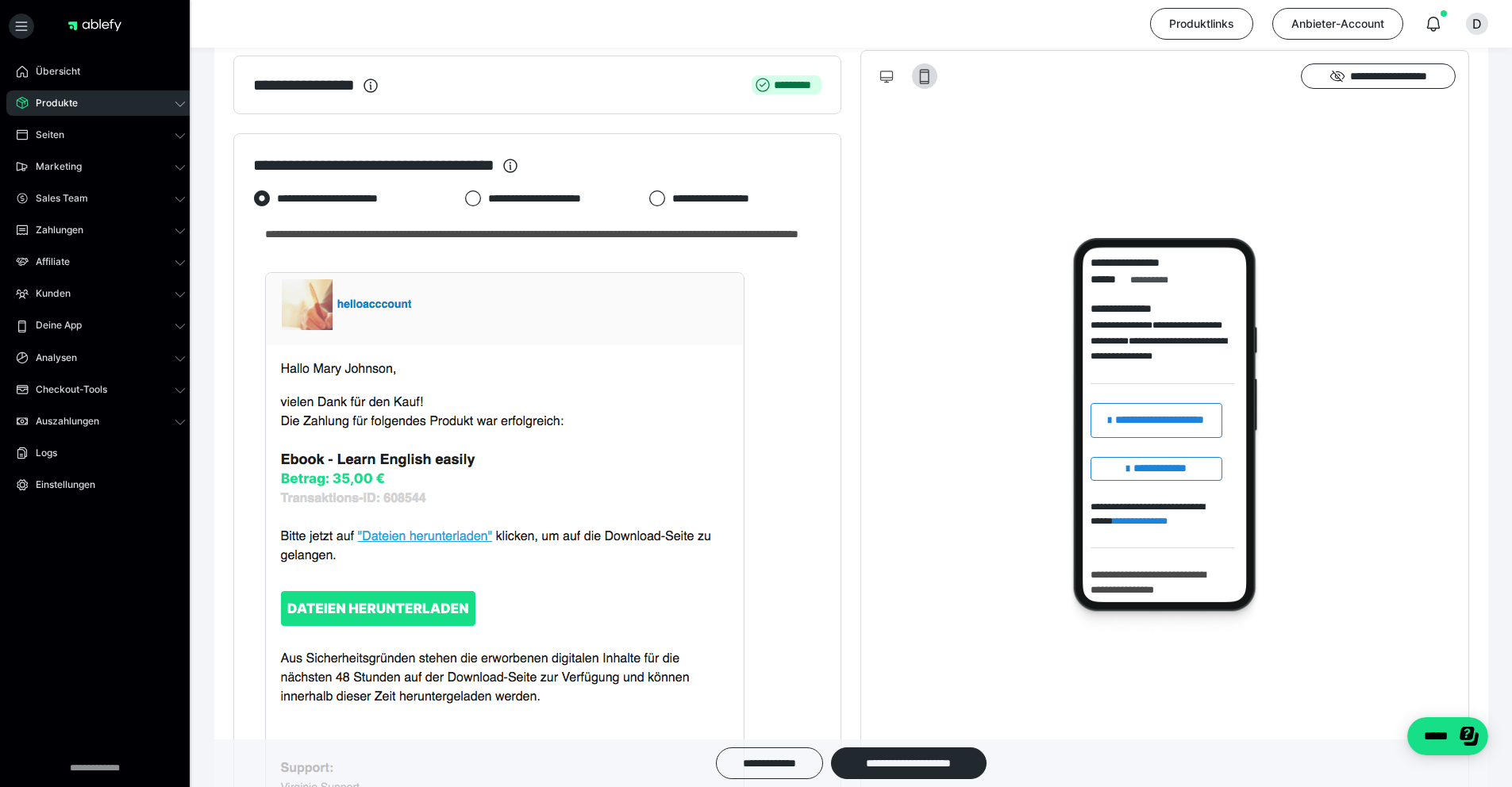 scroll, scrollTop: 0, scrollLeft: 0, axis: both 